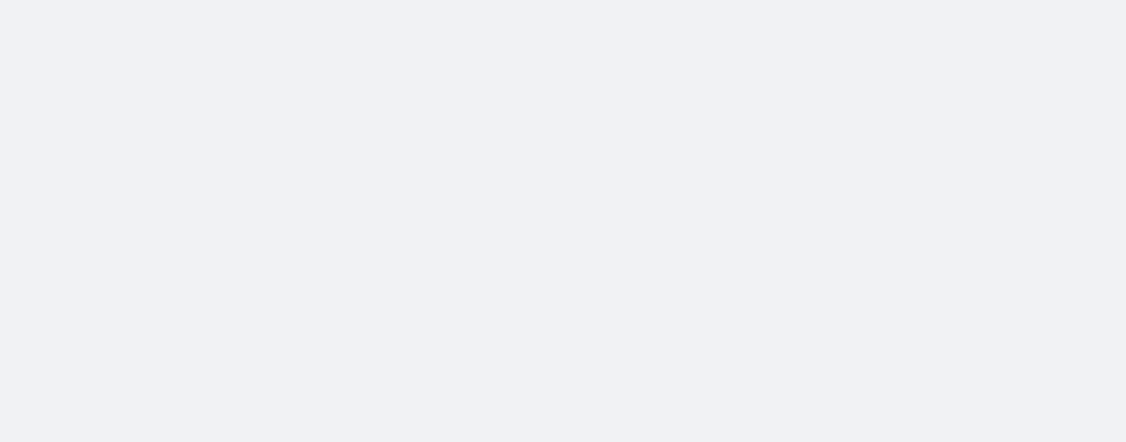 scroll, scrollTop: 0, scrollLeft: 0, axis: both 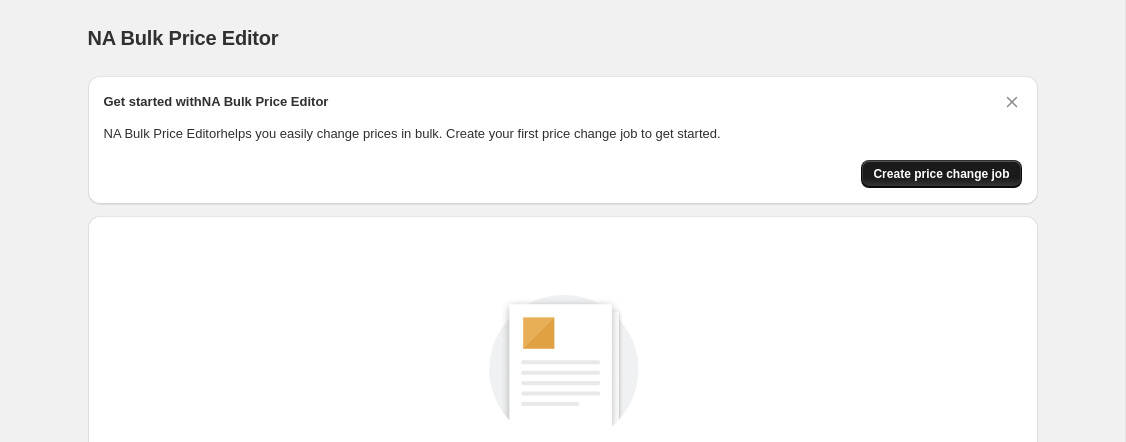 click on "Create price change job" at bounding box center (941, 174) 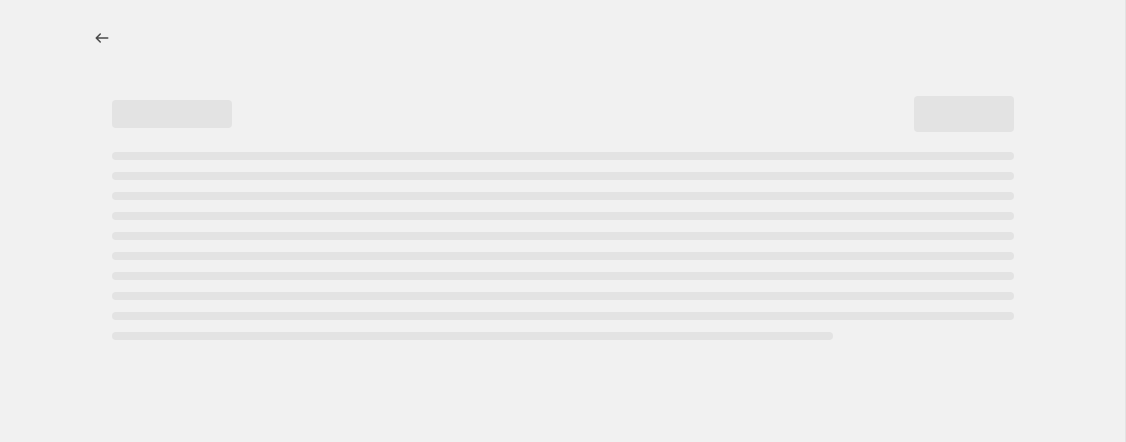 select on "percentage" 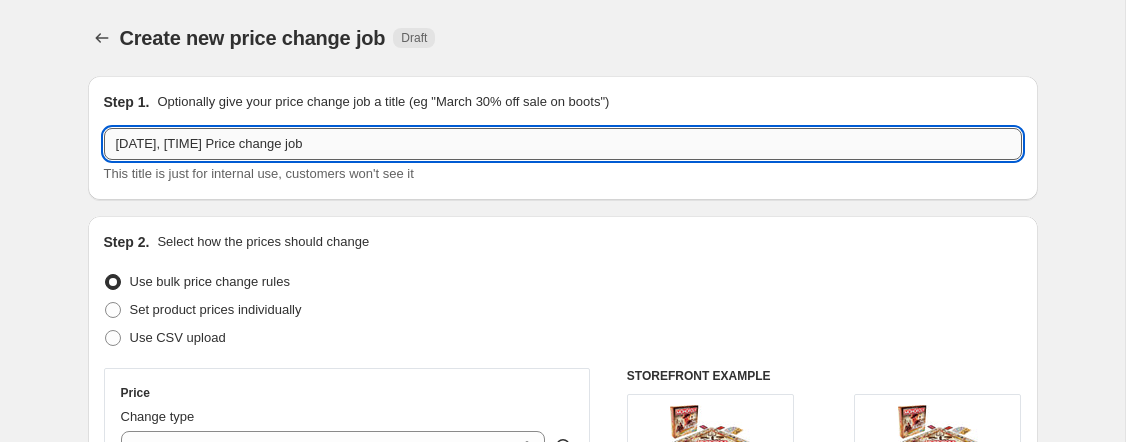 click on "[DATE], [TIME] Price change job" at bounding box center [563, 144] 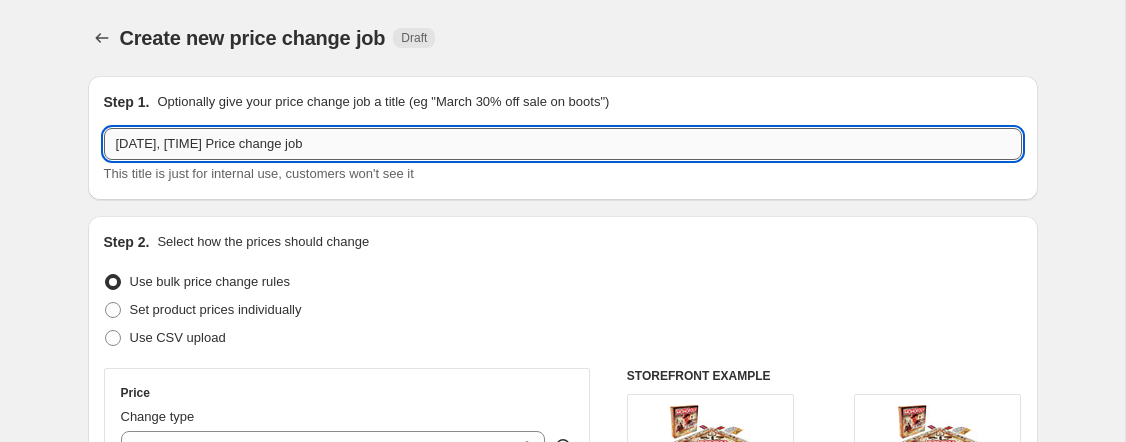 click on "[DATE], [TIME] Price change job" at bounding box center (563, 144) 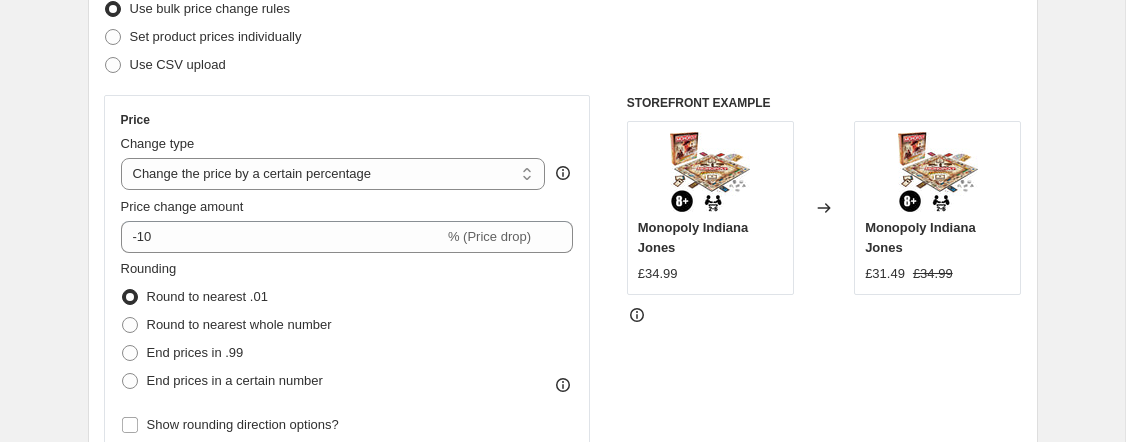 scroll, scrollTop: 291, scrollLeft: 0, axis: vertical 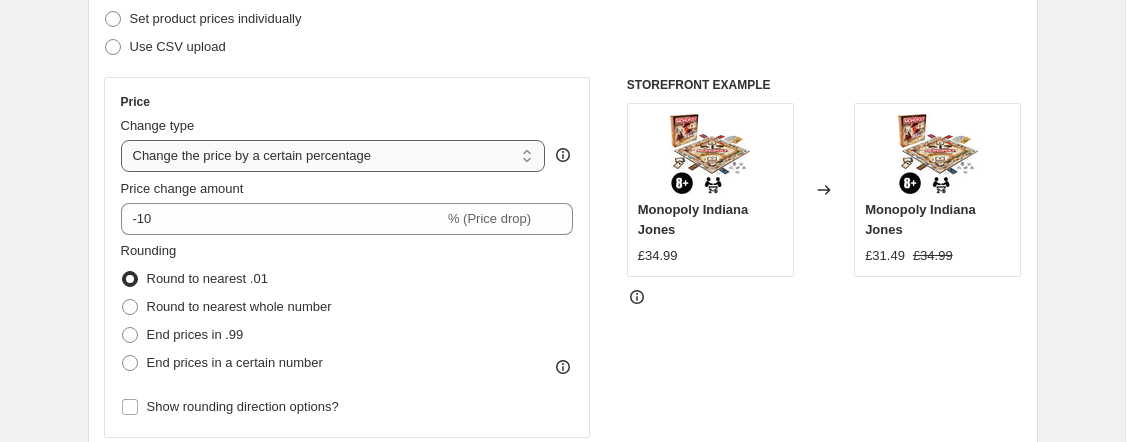 type on "[DATE], [TIME] Round up to whole" 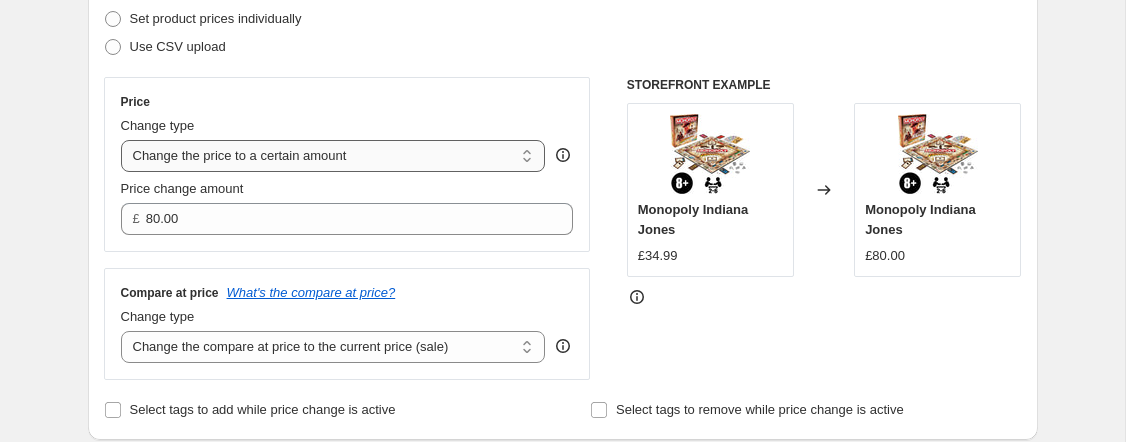 click on "Change the price to a certain amount Change the price by a certain amount Change the price by a certain percentage Change the price to the current compare at price (price before sale) Change the price by a certain amount relative to the compare at price Change the price by a certain percentage relative to the compare at price Don't change the price Change the price by a certain percentage relative to the cost per item Change price to certain cost margin" at bounding box center [333, 156] 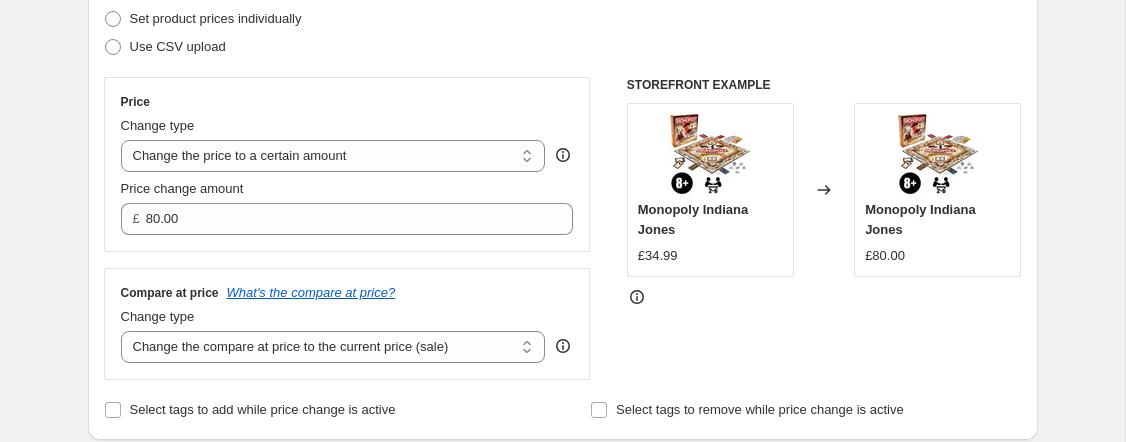 click on "Price" at bounding box center (347, 102) 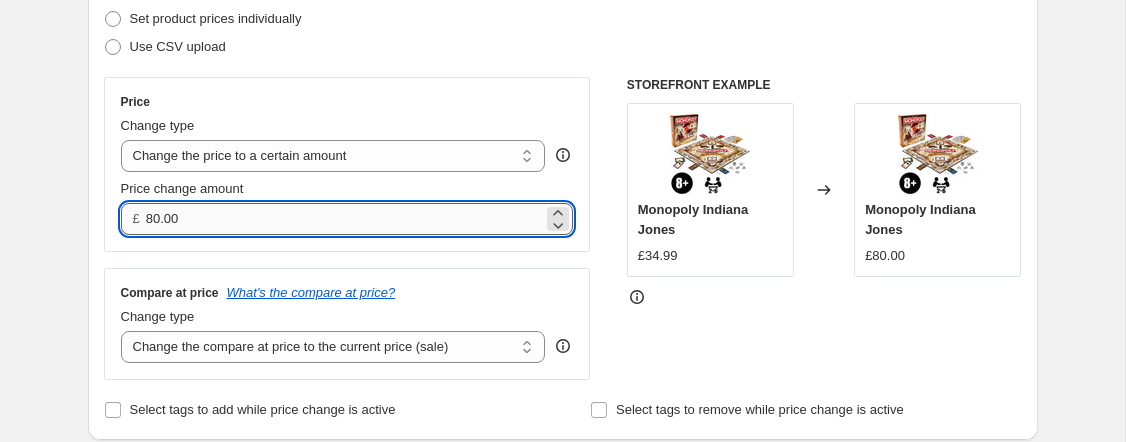 click on "80.00" at bounding box center [344, 219] 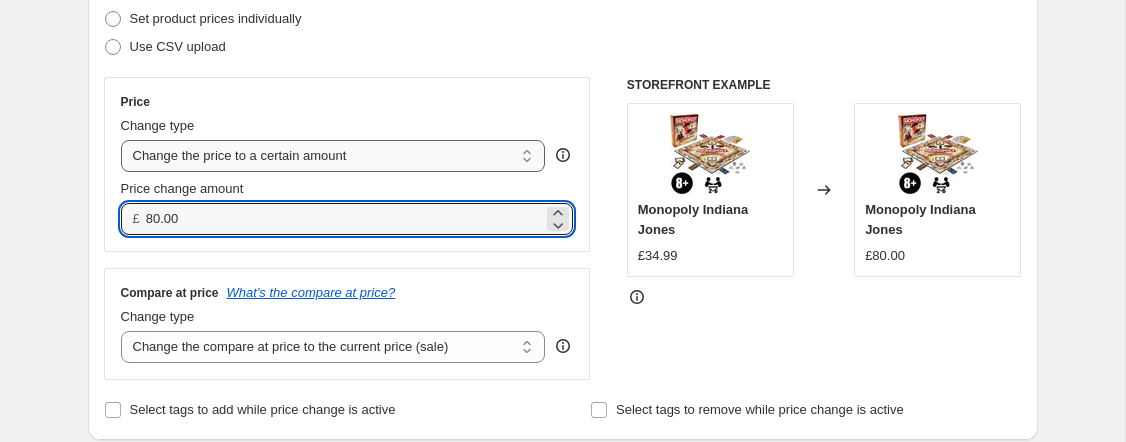 click on "Change the price to a certain amount Change the price by a certain amount Change the price by a certain percentage Change the price to the current compare at price (price before sale) Change the price by a certain amount relative to the compare at price Change the price by a certain percentage relative to the compare at price Don't change the price Change the price by a certain percentage relative to the cost per item Change price to certain cost margin" at bounding box center [333, 156] 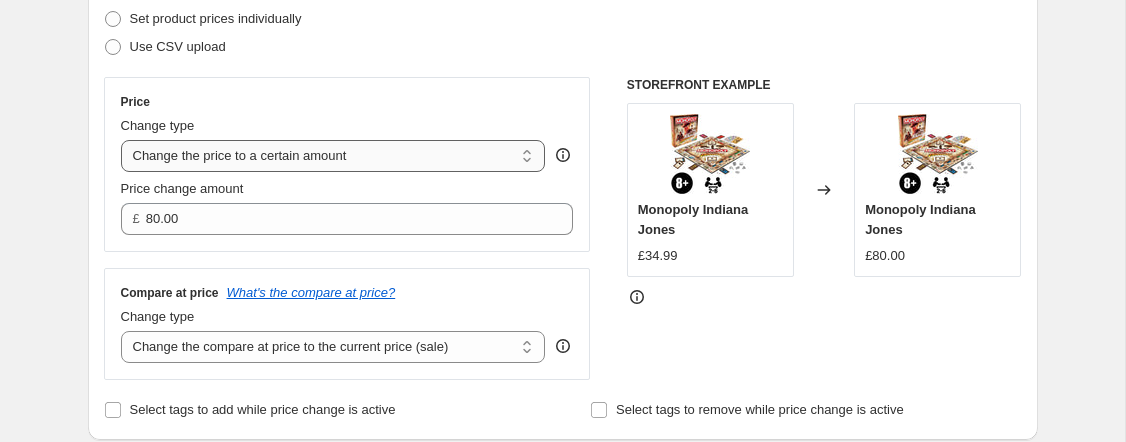 select on "bcap" 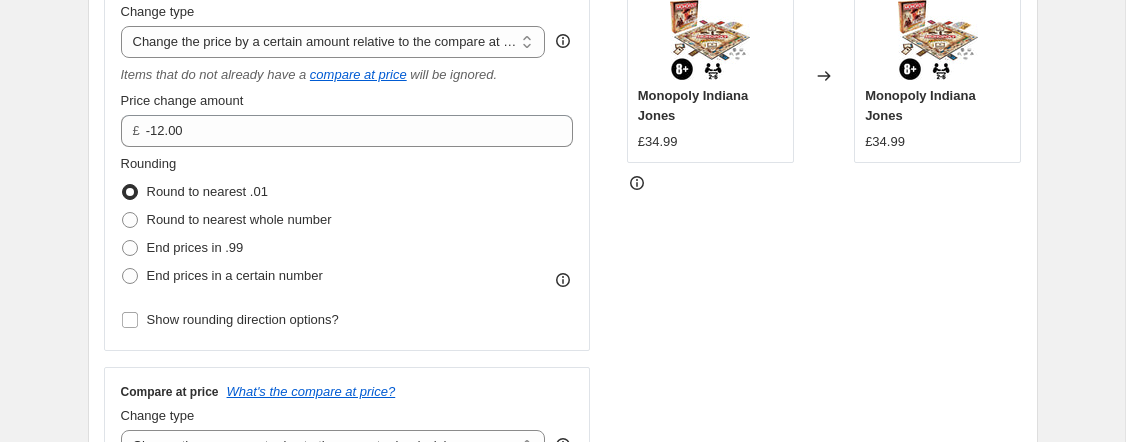 scroll, scrollTop: 417, scrollLeft: 0, axis: vertical 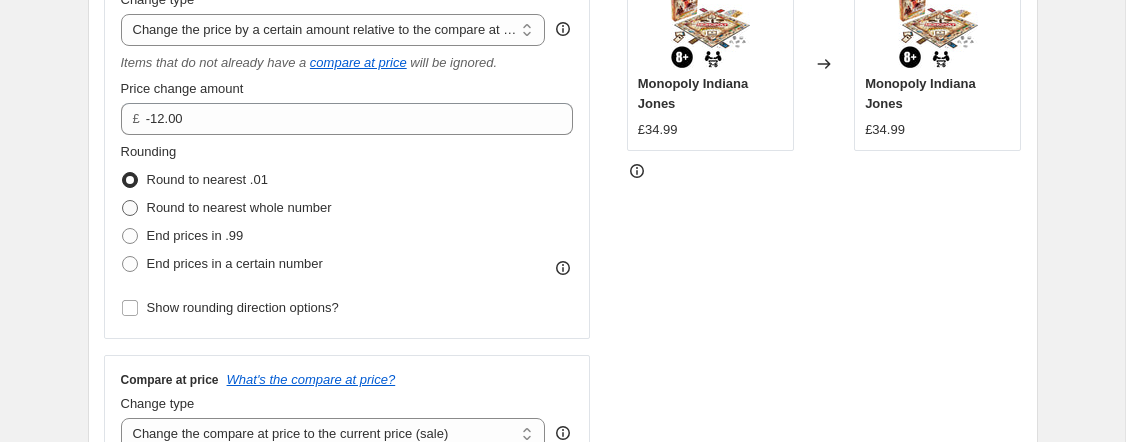 click on "Round to nearest whole number" at bounding box center [226, 208] 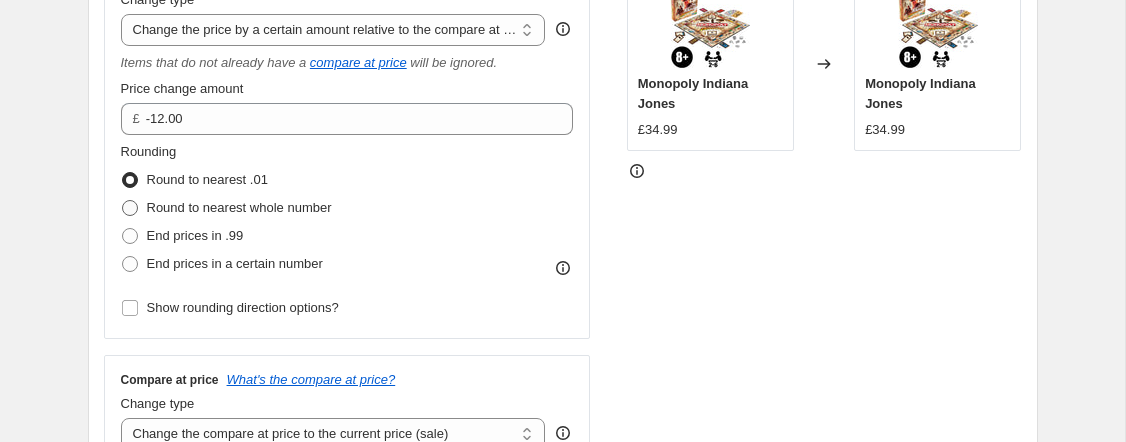 radio on "true" 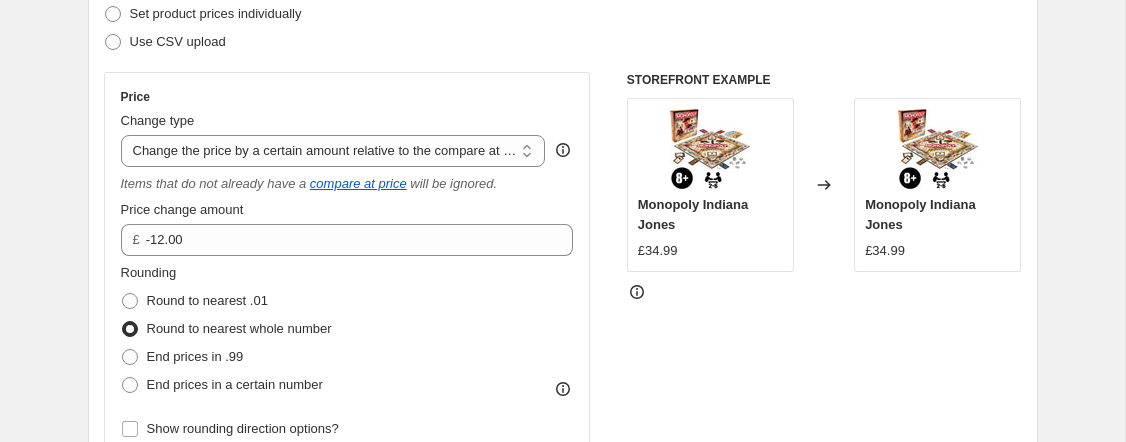 scroll, scrollTop: 301, scrollLeft: 0, axis: vertical 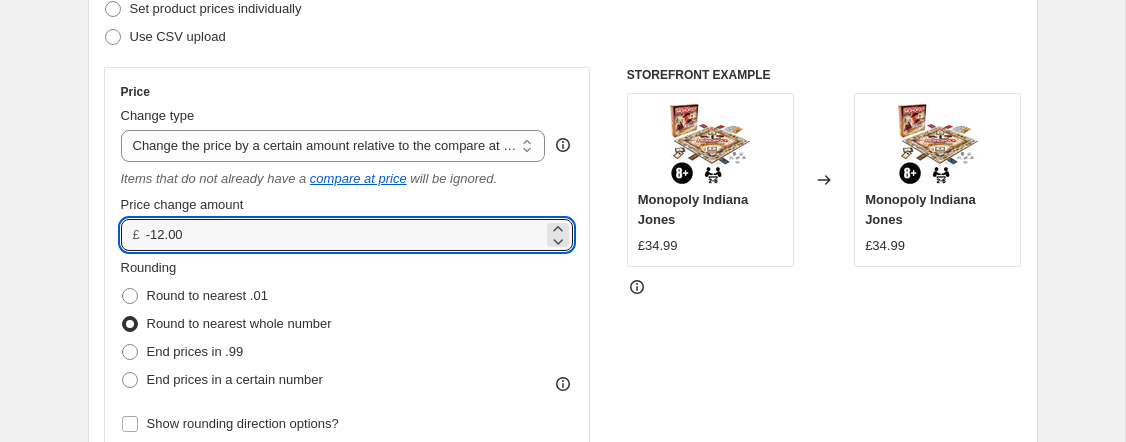 drag, startPoint x: 234, startPoint y: 234, endPoint x: 40, endPoint y: 213, distance: 195.13329 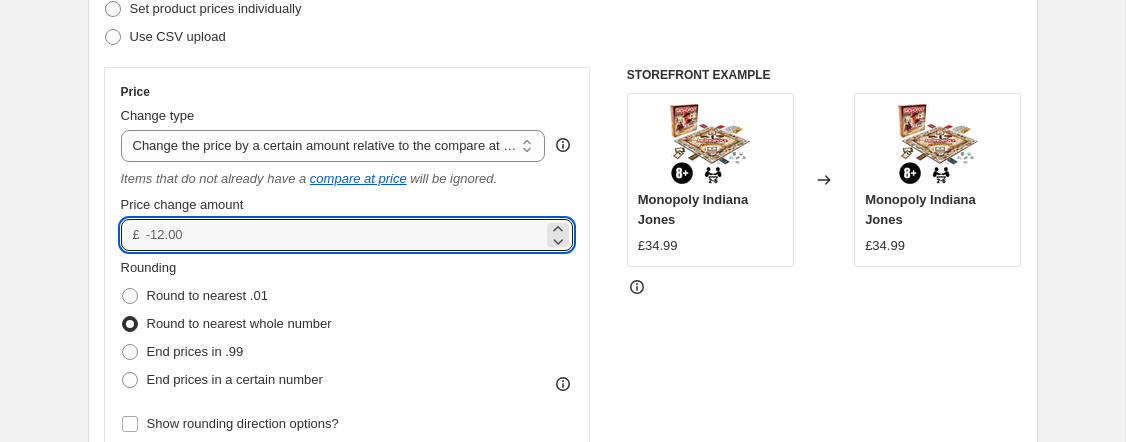 type on "0.00" 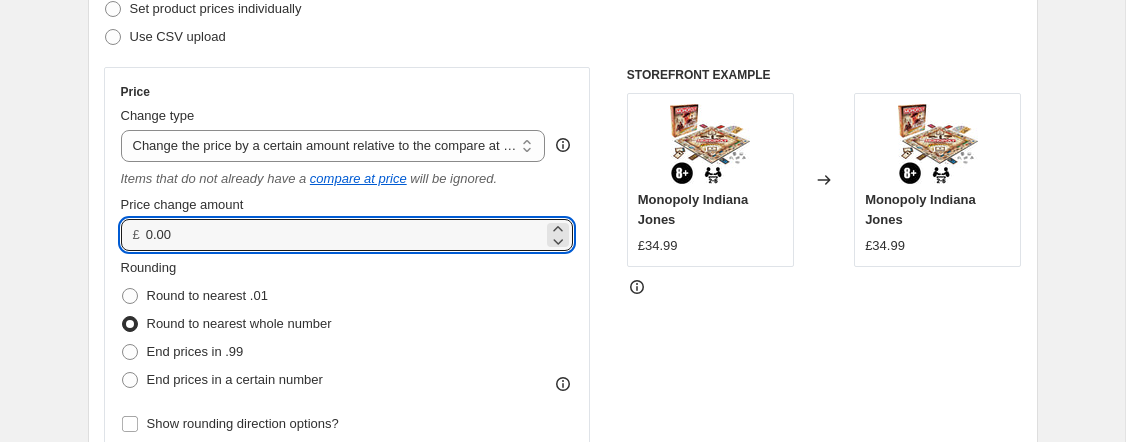 click on "Rounding Round to nearest .01 Round to nearest whole number End prices in .99 End prices in a certain number" at bounding box center [347, 326] 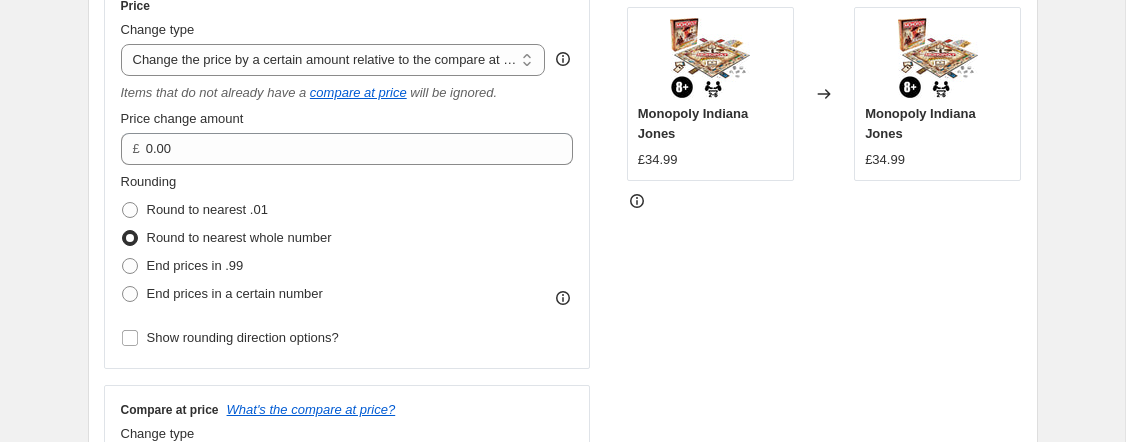 scroll, scrollTop: 389, scrollLeft: 0, axis: vertical 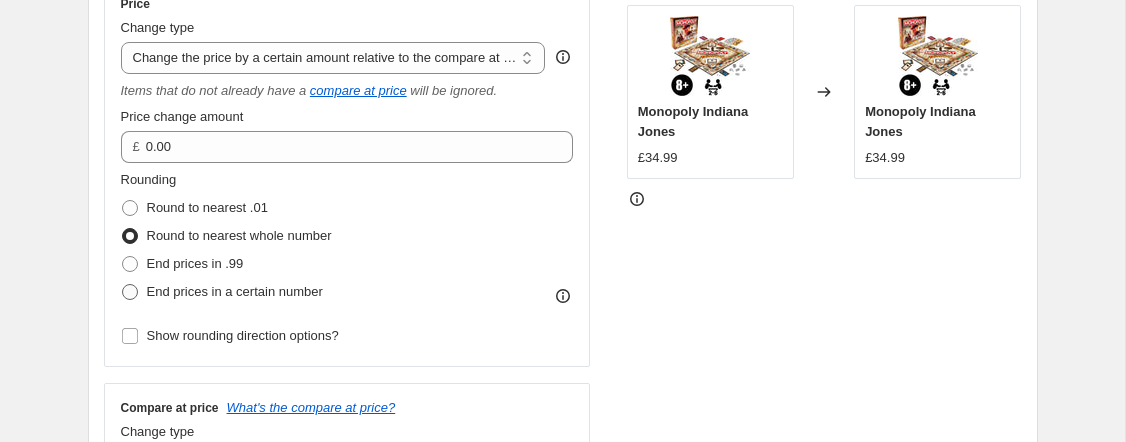 click at bounding box center [130, 292] 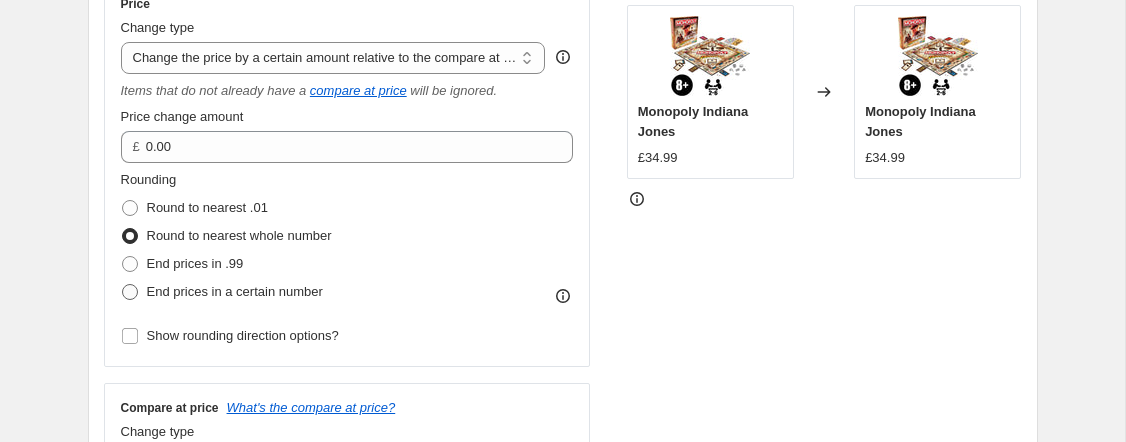 radio on "true" 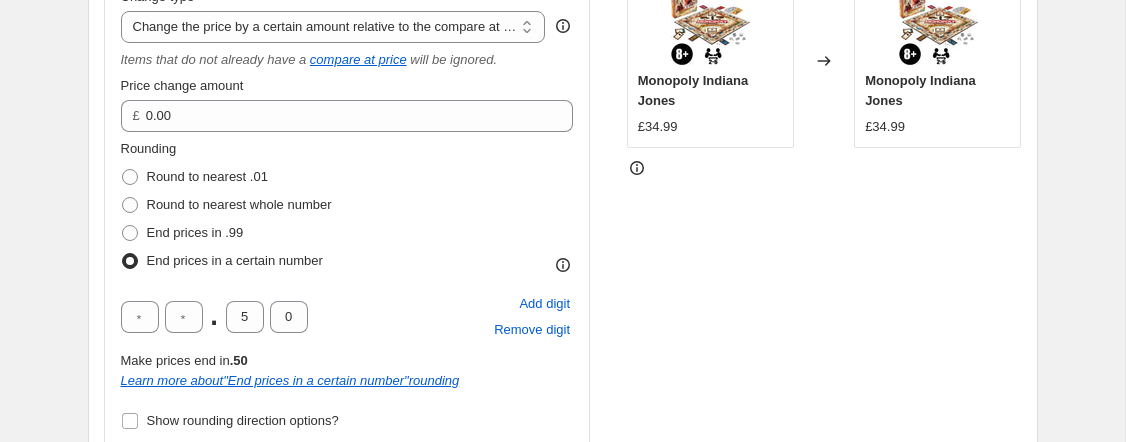 scroll, scrollTop: 417, scrollLeft: 0, axis: vertical 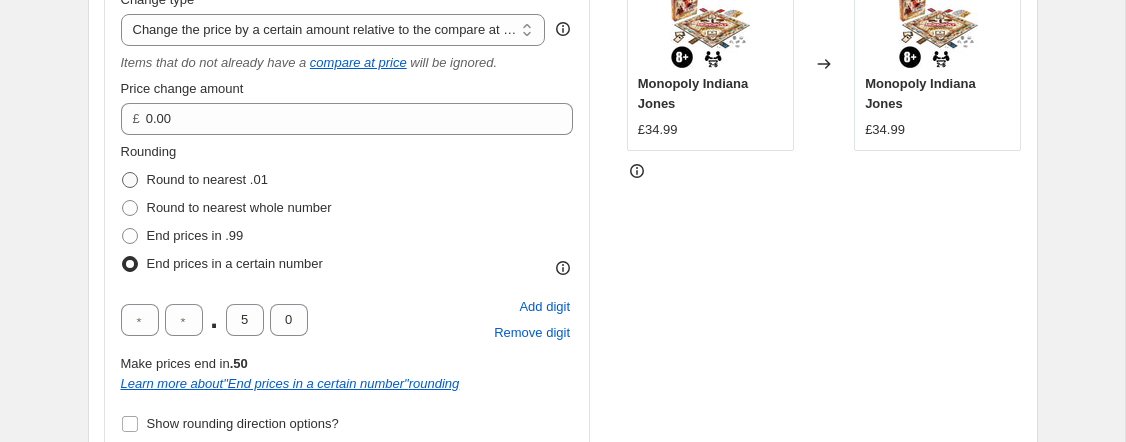 click on "Round to nearest .01" at bounding box center [207, 179] 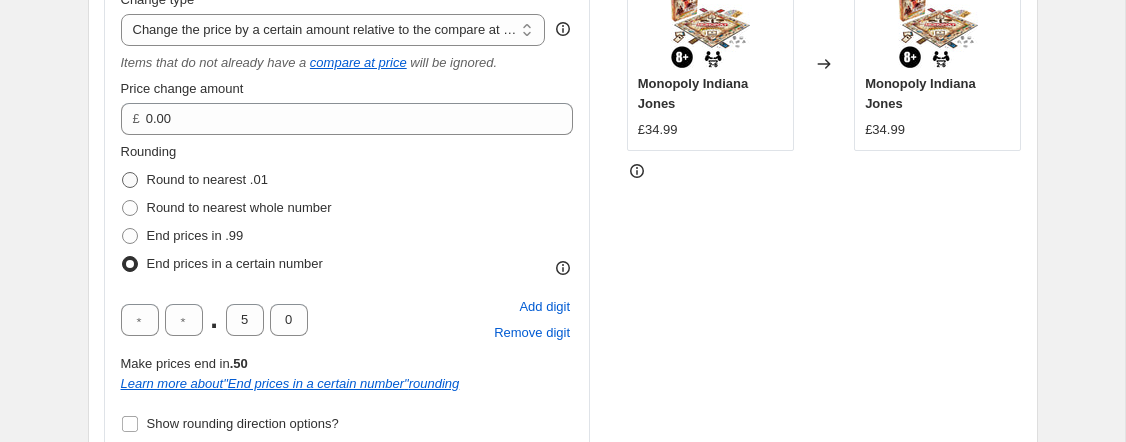 radio on "true" 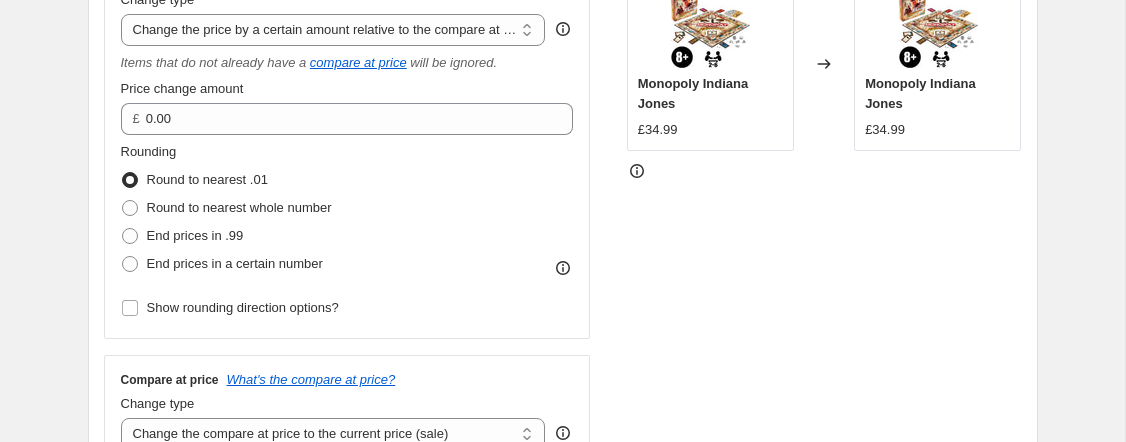 click on "Rounding Round to nearest .01 Round to nearest whole number End prices in .99 End prices in a certain number" at bounding box center [347, 210] 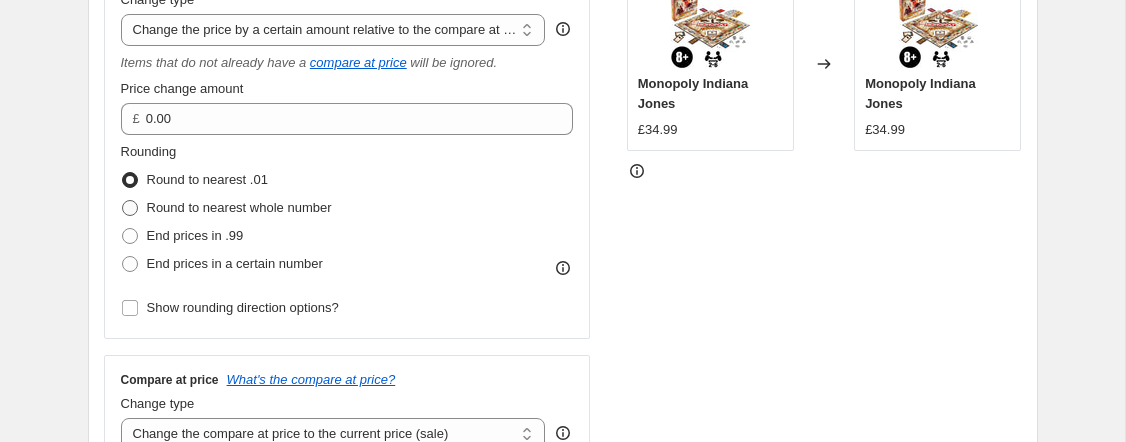 click on "Round to nearest whole number" at bounding box center [226, 208] 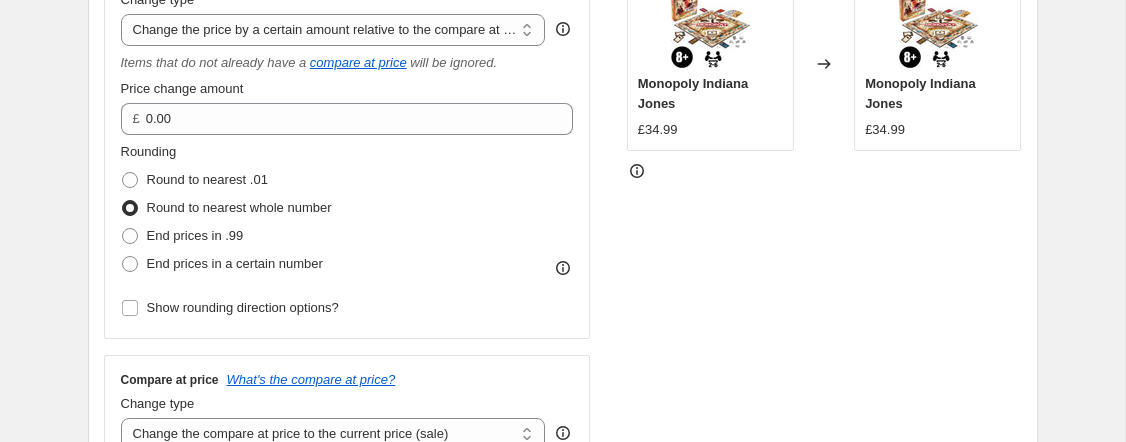 click on "Rounding Round to nearest .01 Round to nearest whole number End prices in .99 End prices in a certain number" at bounding box center (347, 210) 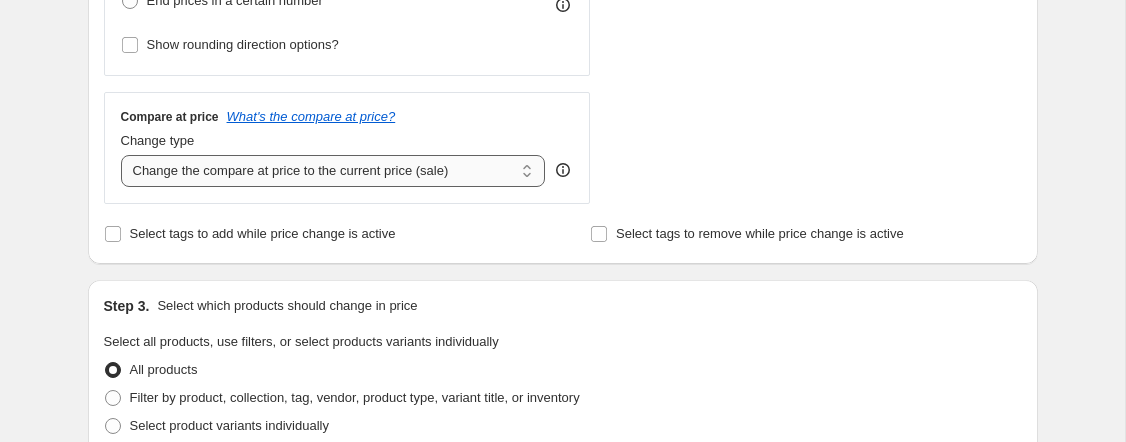 scroll, scrollTop: 681, scrollLeft: 0, axis: vertical 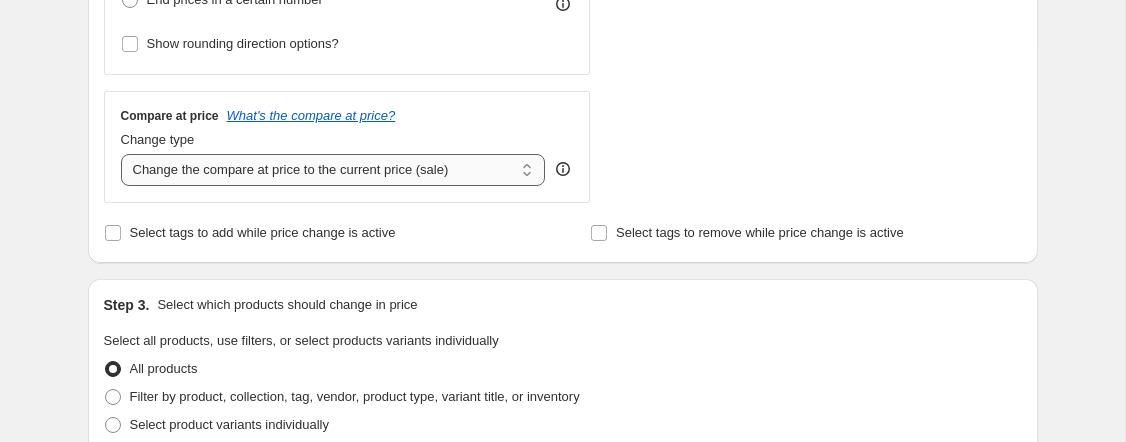 click on "Change the compare at price to the current price (sale) Change the compare at price to a certain amount Change the compare at price by a certain amount Change the compare at price by a certain percentage Change the compare at price by a certain amount relative to the actual price Change the compare at price by a certain percentage relative to the actual price Don't change the compare at price Remove the compare at price" at bounding box center [333, 170] 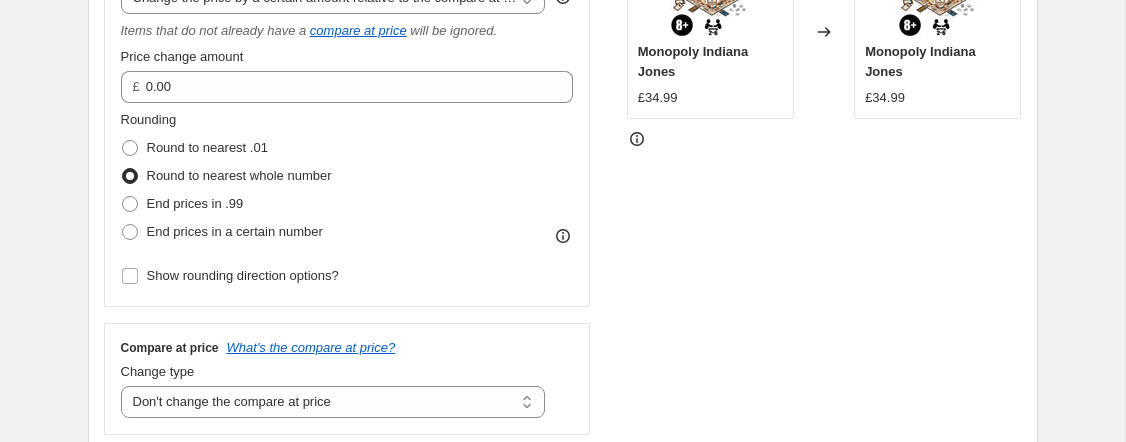 scroll, scrollTop: 455, scrollLeft: 0, axis: vertical 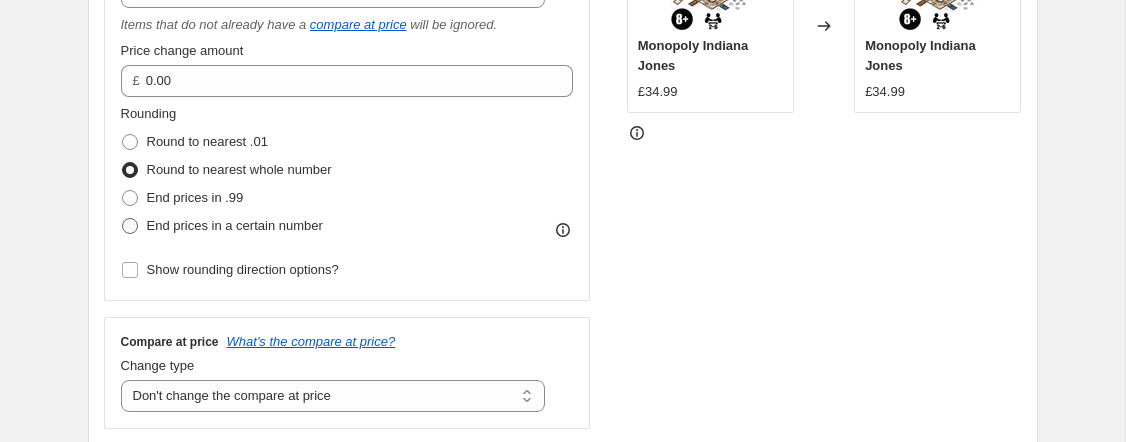 click at bounding box center (130, 226) 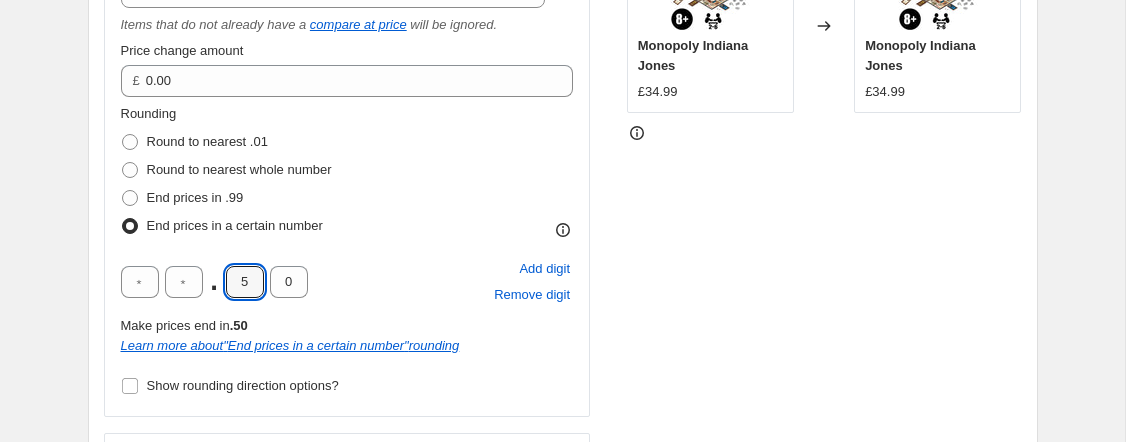 drag, startPoint x: 252, startPoint y: 276, endPoint x: 219, endPoint y: 279, distance: 33.13608 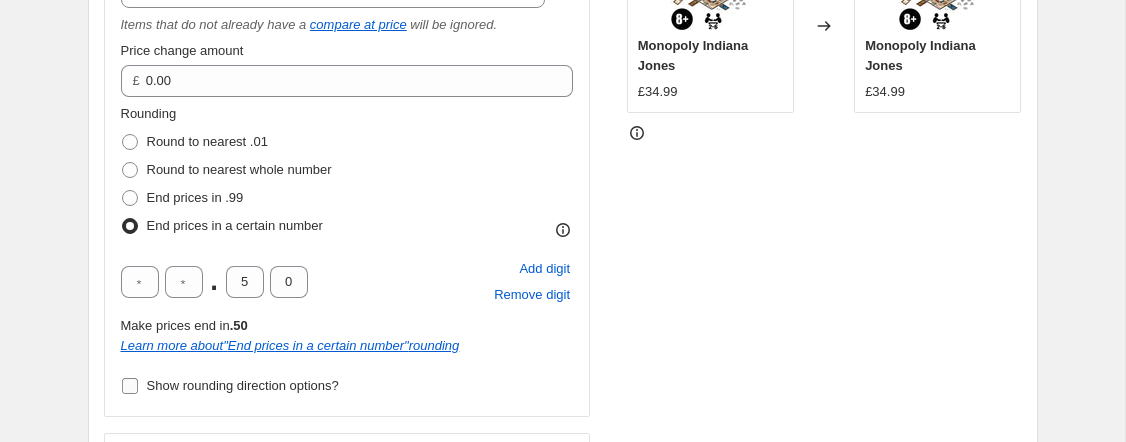 click on "Show rounding direction options?" at bounding box center [130, 386] 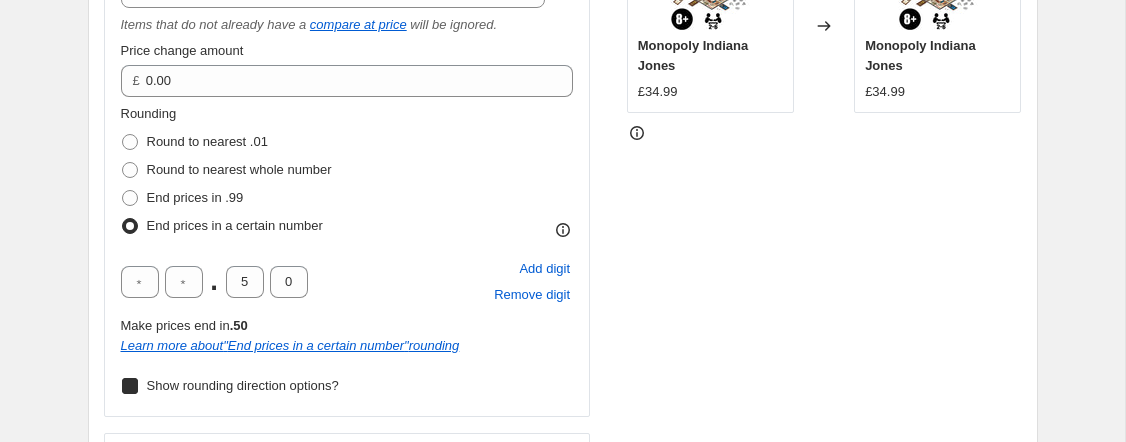 checkbox on "true" 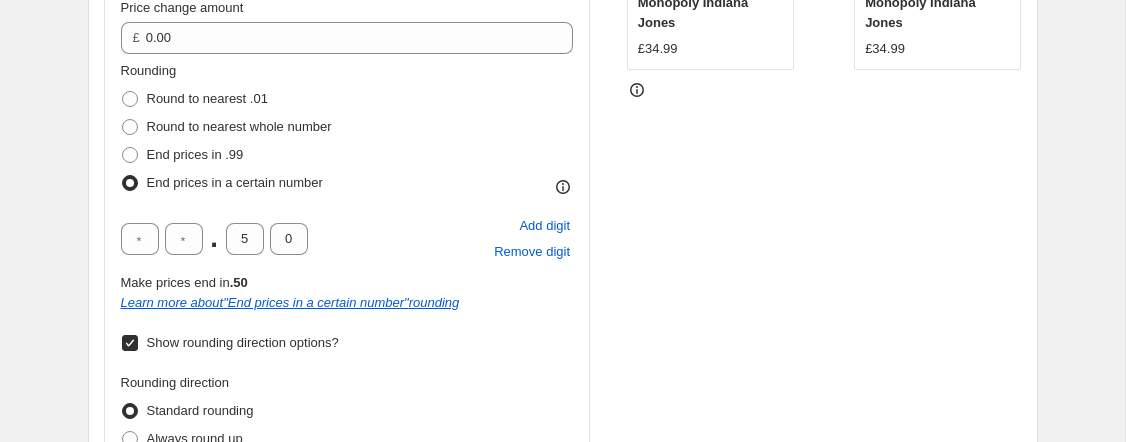 scroll, scrollTop: 497, scrollLeft: 0, axis: vertical 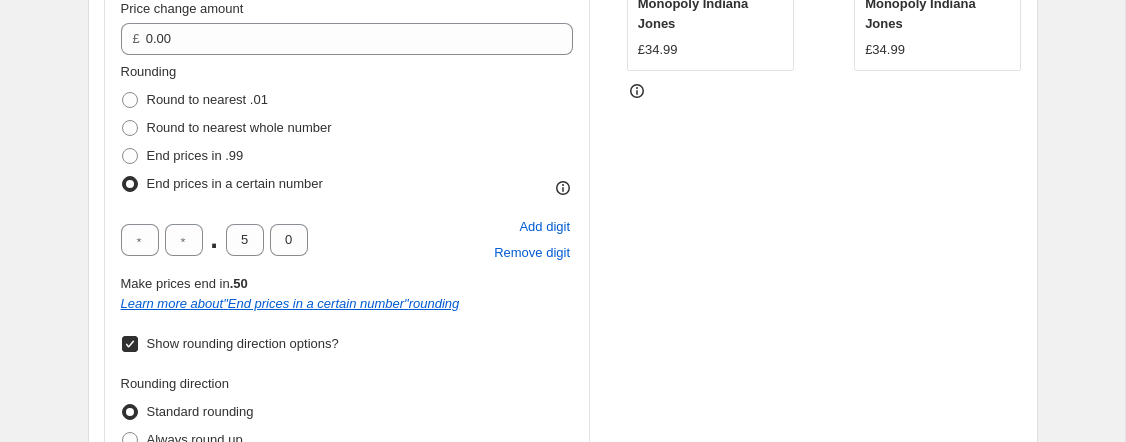 click at bounding box center (130, 184) 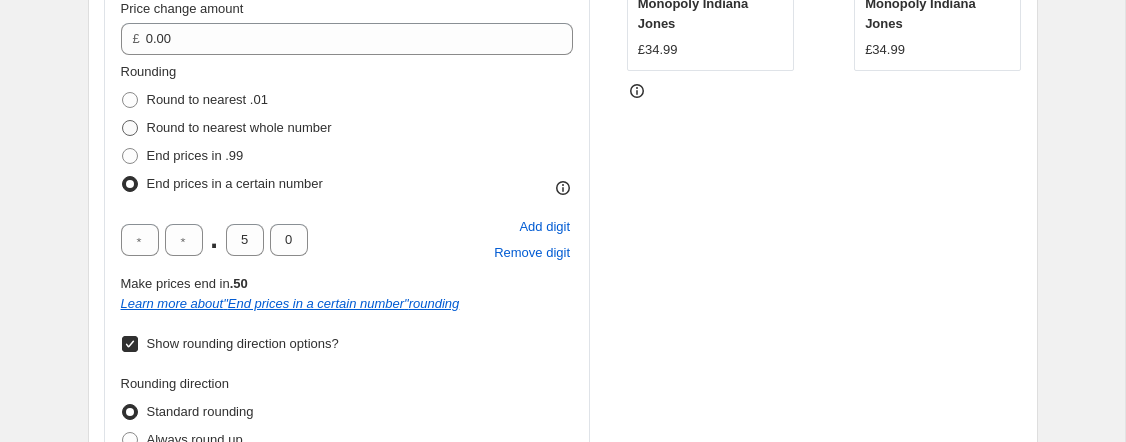 click at bounding box center (130, 128) 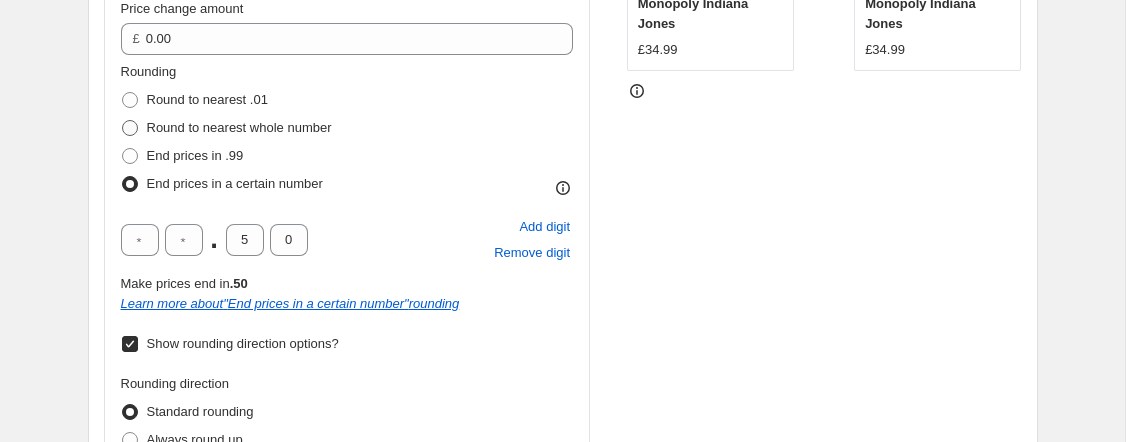 radio on "true" 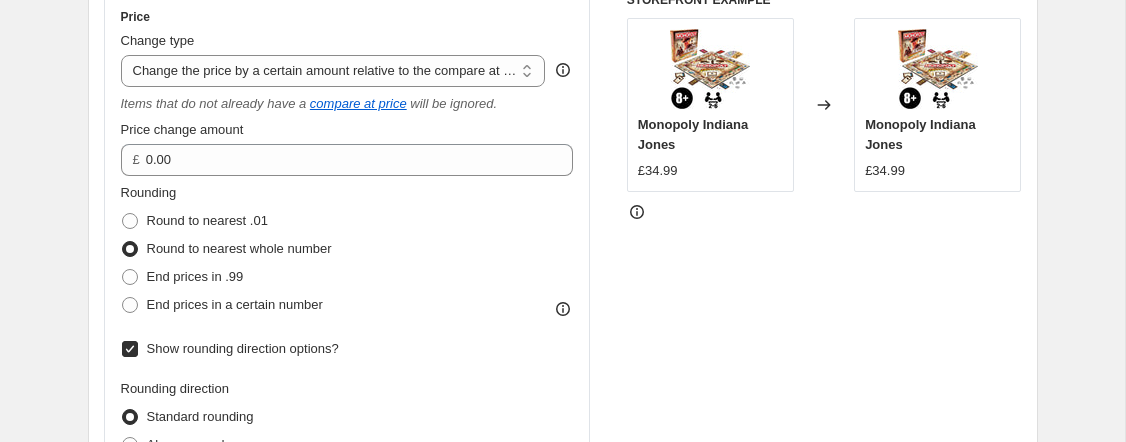 scroll, scrollTop: 375, scrollLeft: 0, axis: vertical 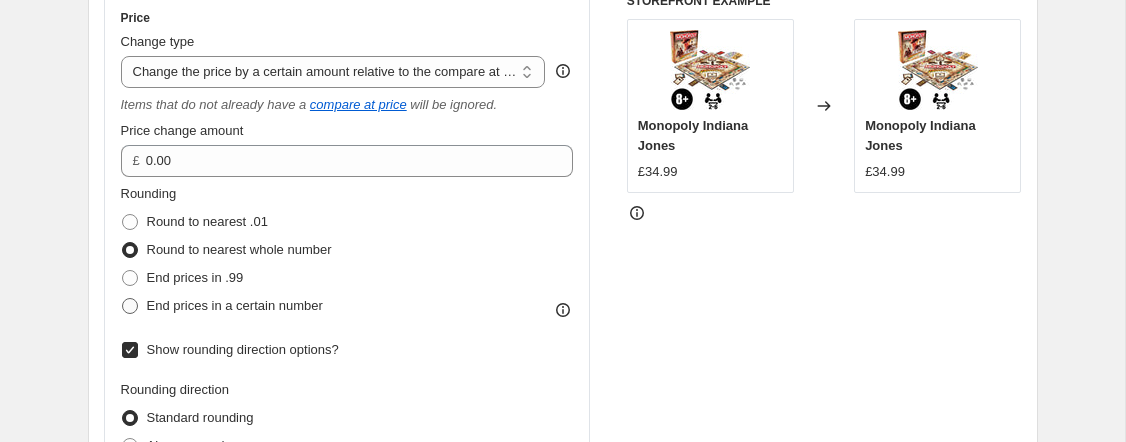 click on "End prices in a certain number" at bounding box center [235, 305] 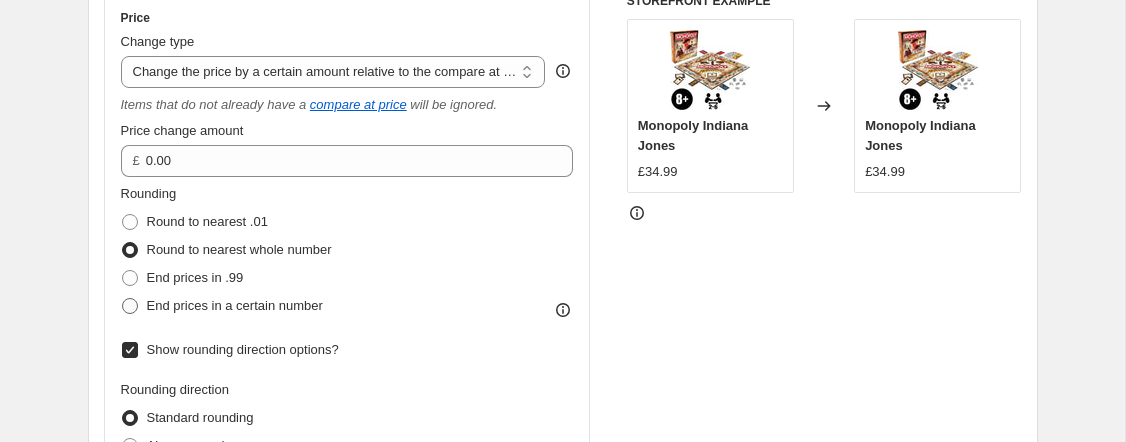 radio on "true" 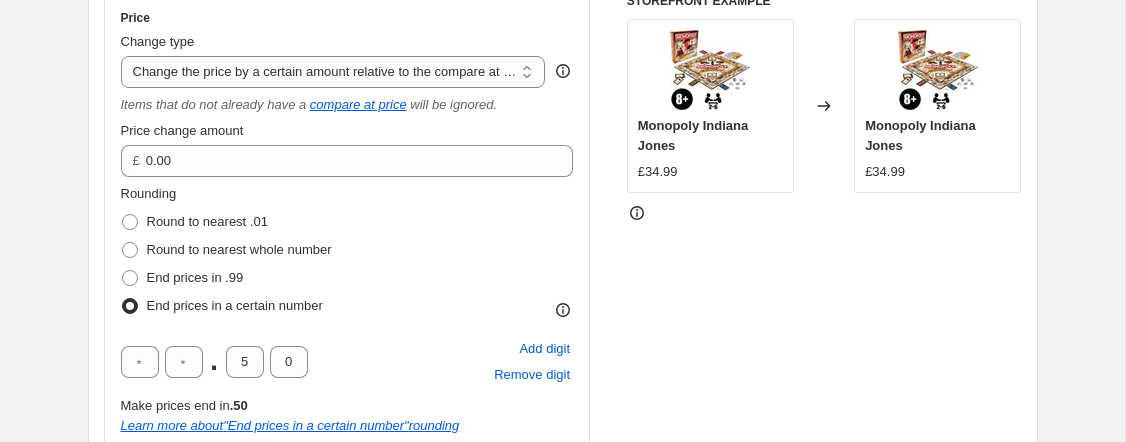 click 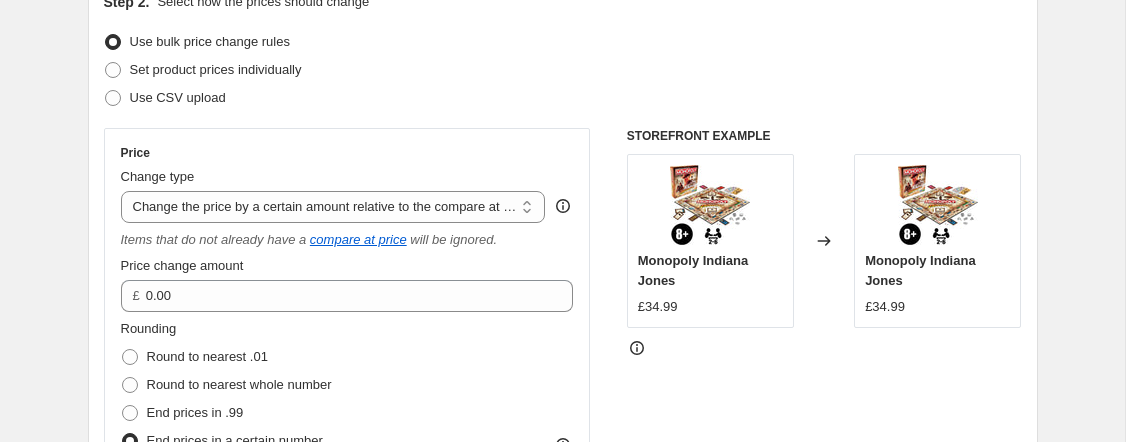 scroll, scrollTop: 232, scrollLeft: 0, axis: vertical 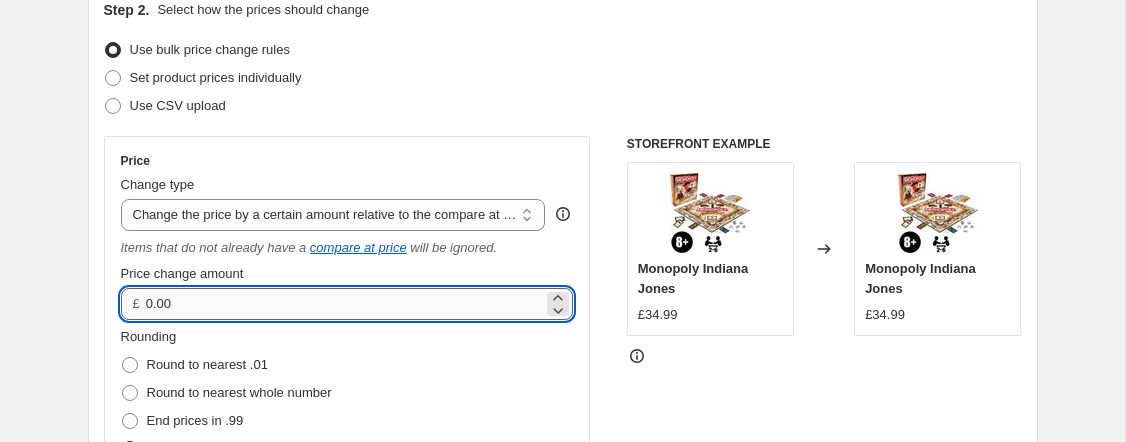 click on "0.00" at bounding box center (344, 304) 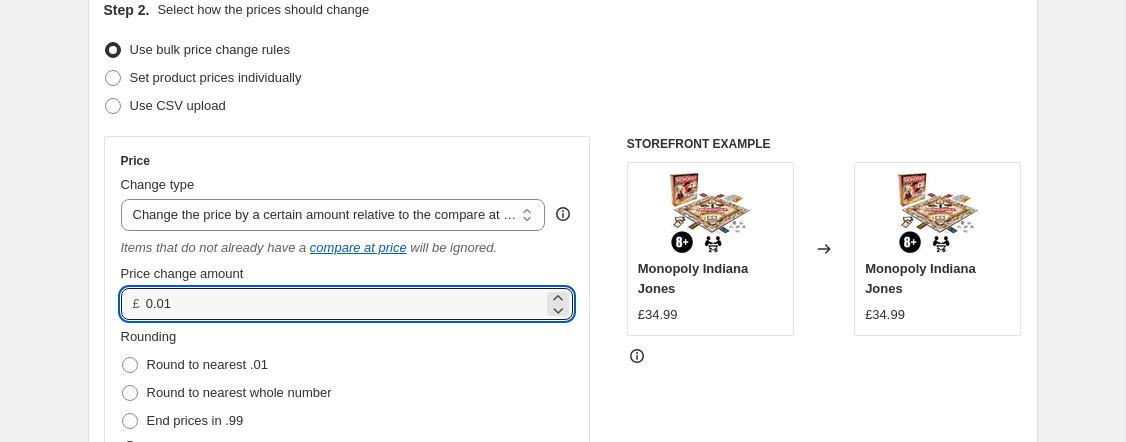 type on "0.01" 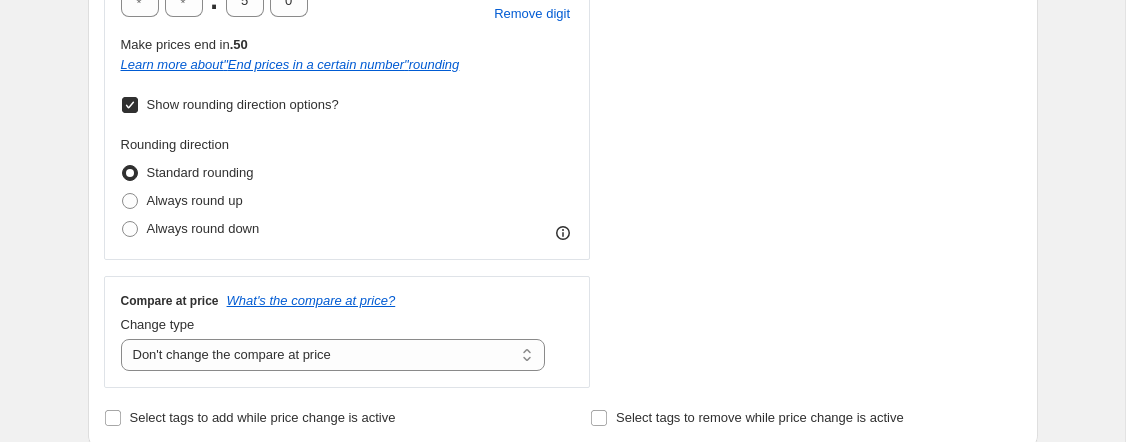 scroll, scrollTop: 784, scrollLeft: 0, axis: vertical 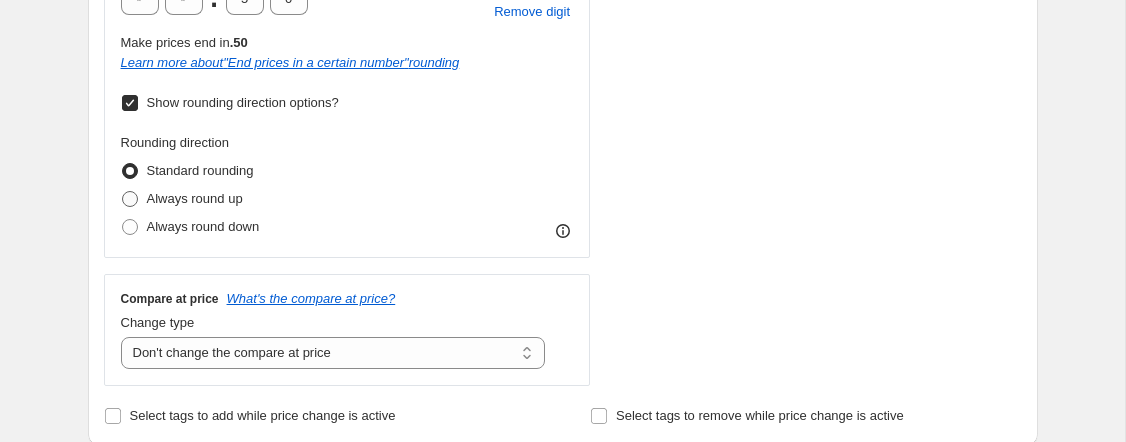 click on "Always round up" at bounding box center (195, 198) 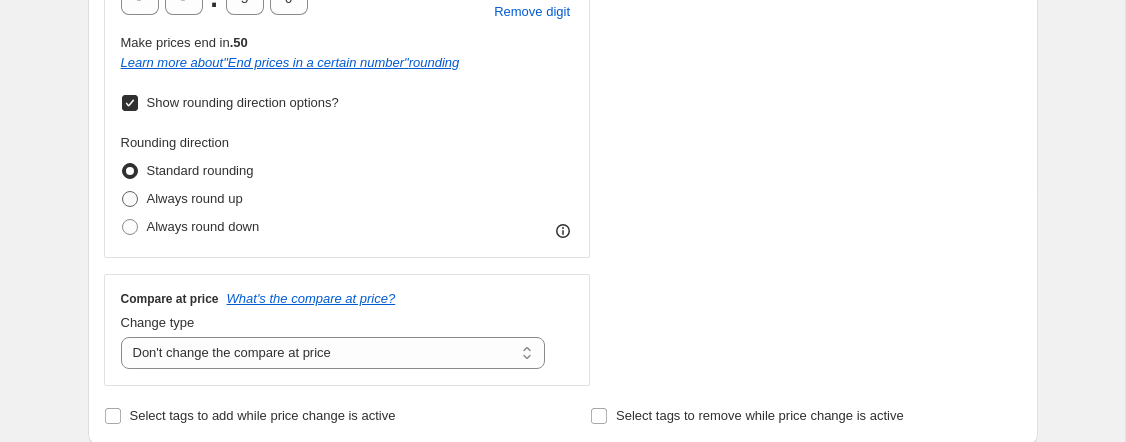 radio on "true" 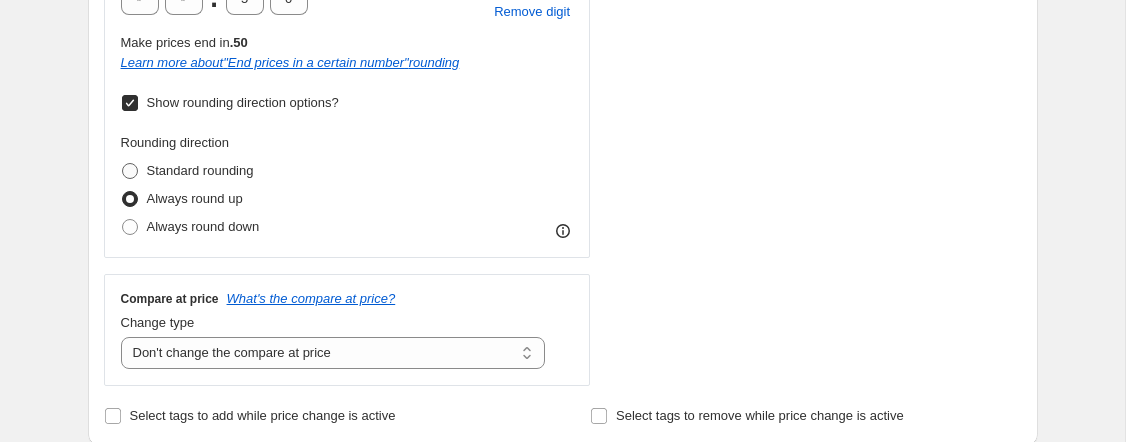 click on "Standard rounding" at bounding box center [200, 170] 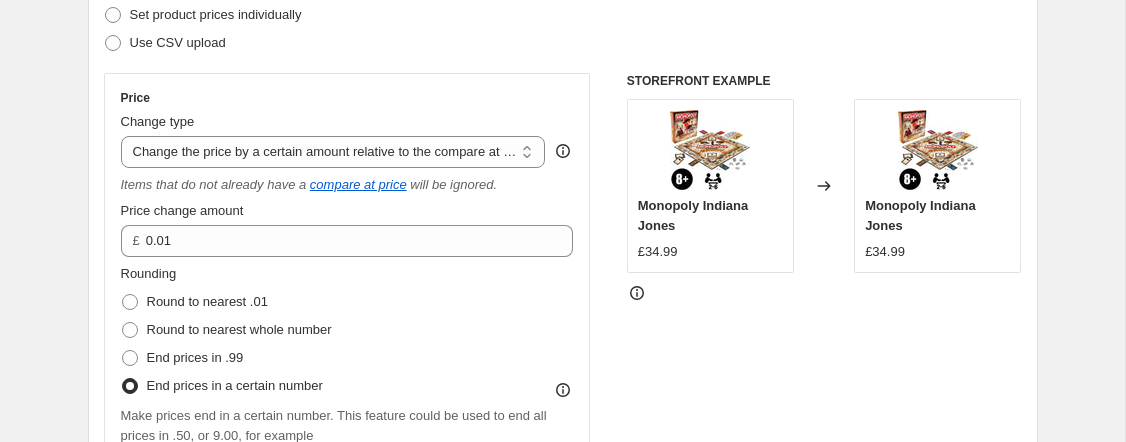 scroll, scrollTop: 294, scrollLeft: 0, axis: vertical 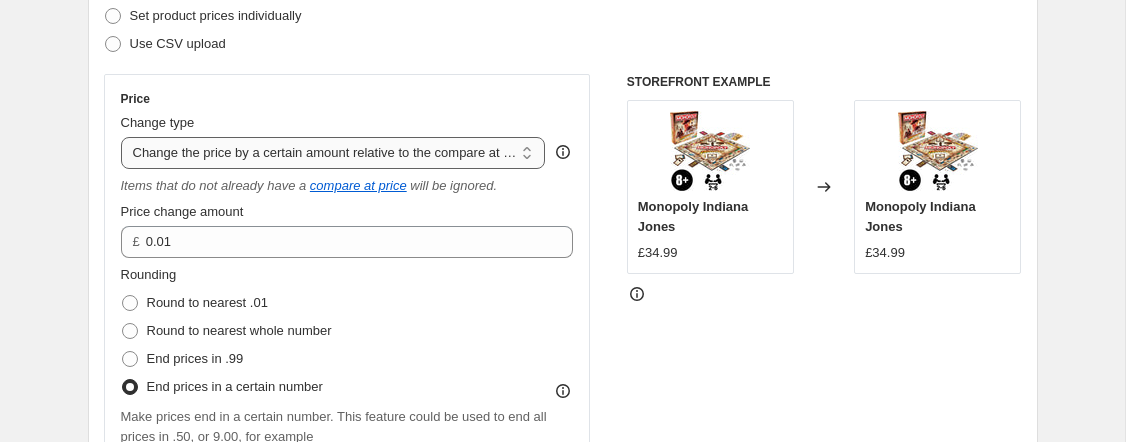 click on "Change the price to a certain amount Change the price by a certain amount Change the price by a certain percentage Change the price to the current compare at price (price before sale) Change the price by a certain amount relative to the compare at price Change the price by a certain percentage relative to the compare at price Don't change the price Change the price by a certain percentage relative to the cost per item Change price to certain cost margin" at bounding box center [333, 153] 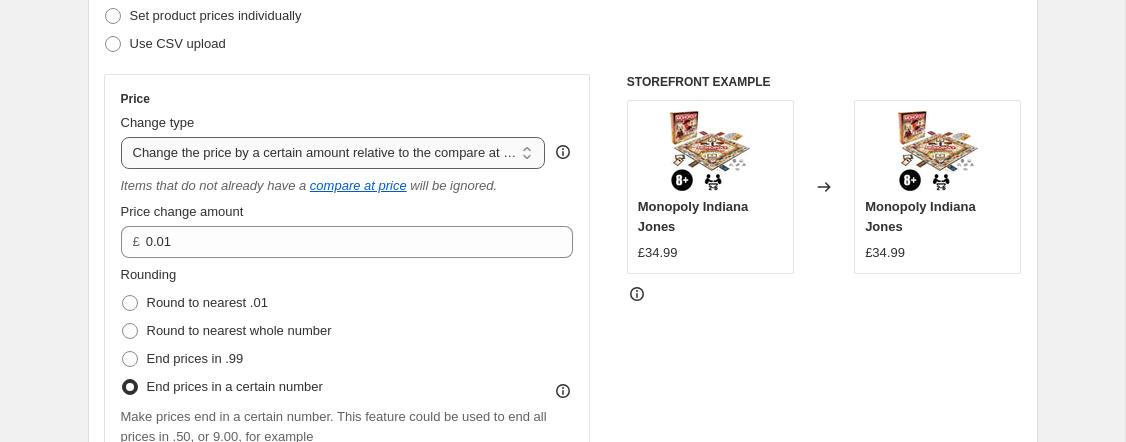 select on "by" 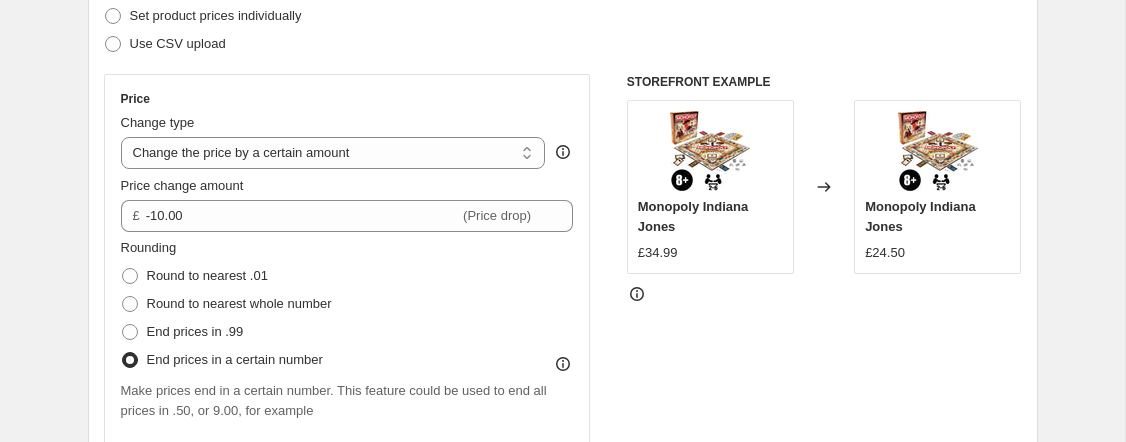 scroll, scrollTop: 380, scrollLeft: 0, axis: vertical 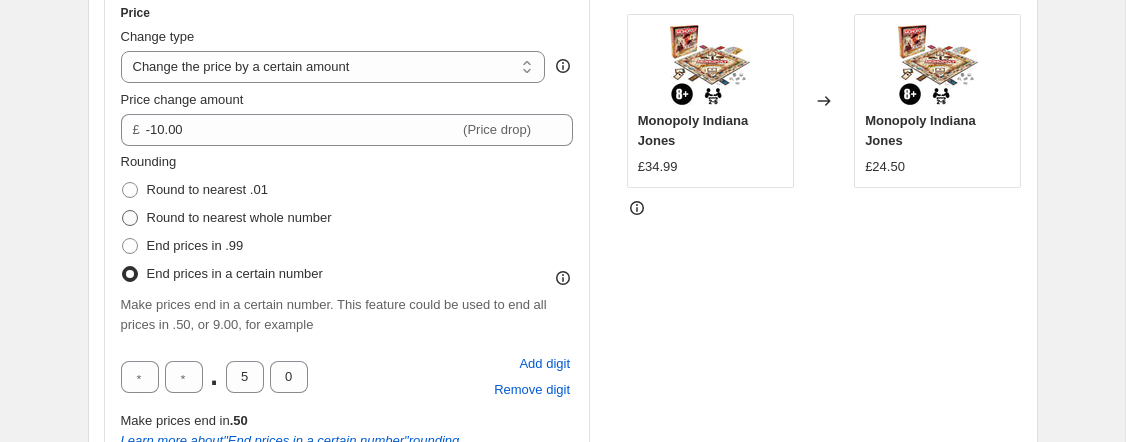 click on "Round to nearest whole number" at bounding box center (239, 217) 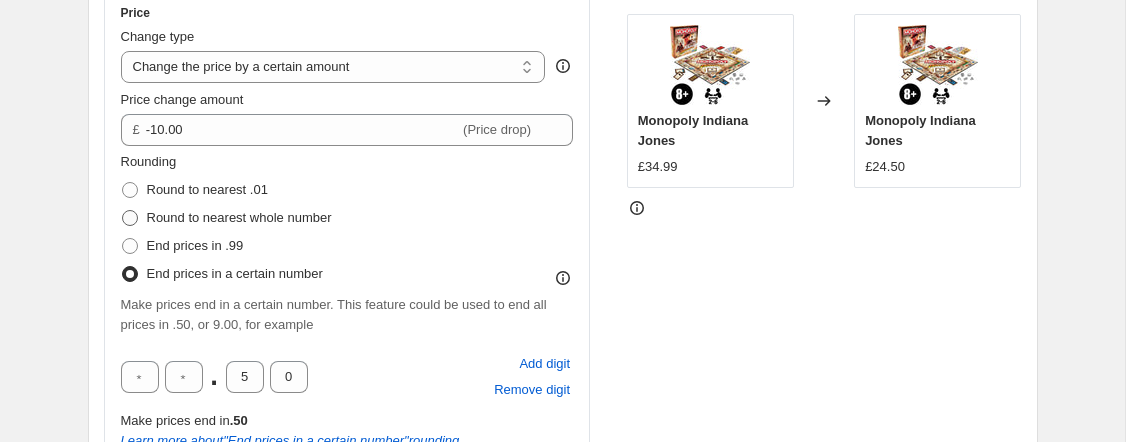 radio on "true" 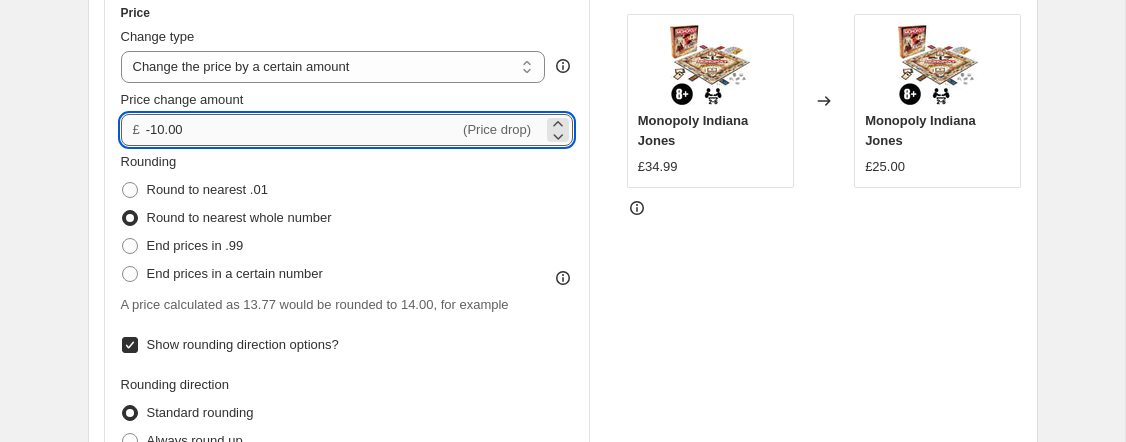 click on "-10.00" at bounding box center (302, 130) 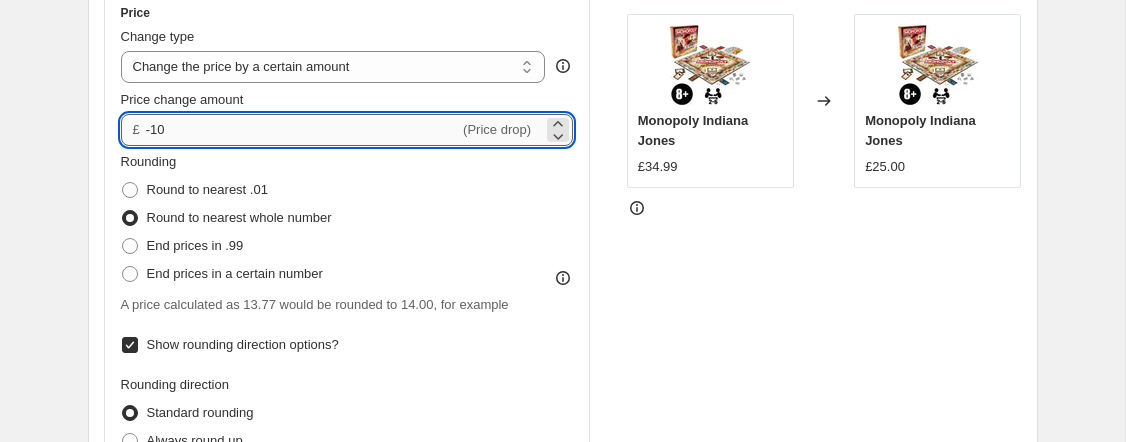 type on "-1" 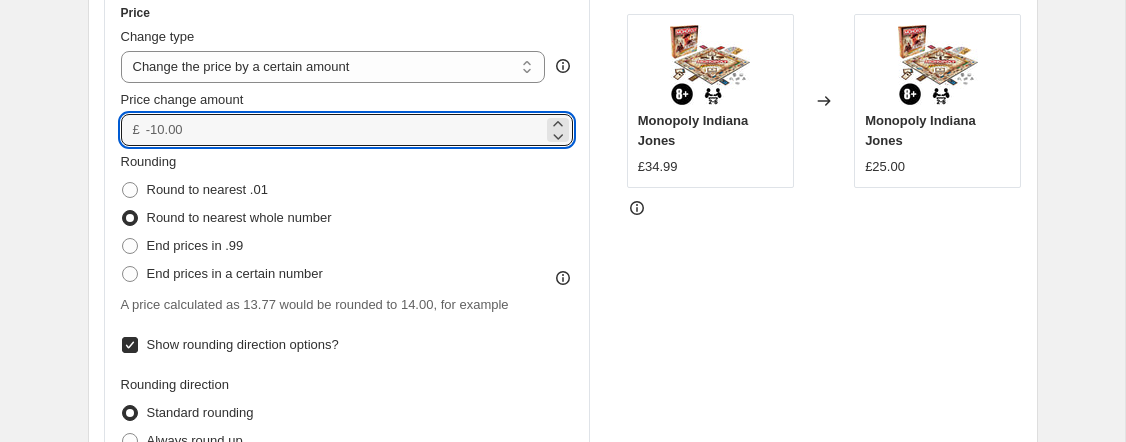 click on "STOREFRONT EXAMPLE Monopoly Indiana Jones £34.99 Changed to Monopoly Indiana Jones £25.00" at bounding box center [824, 308] 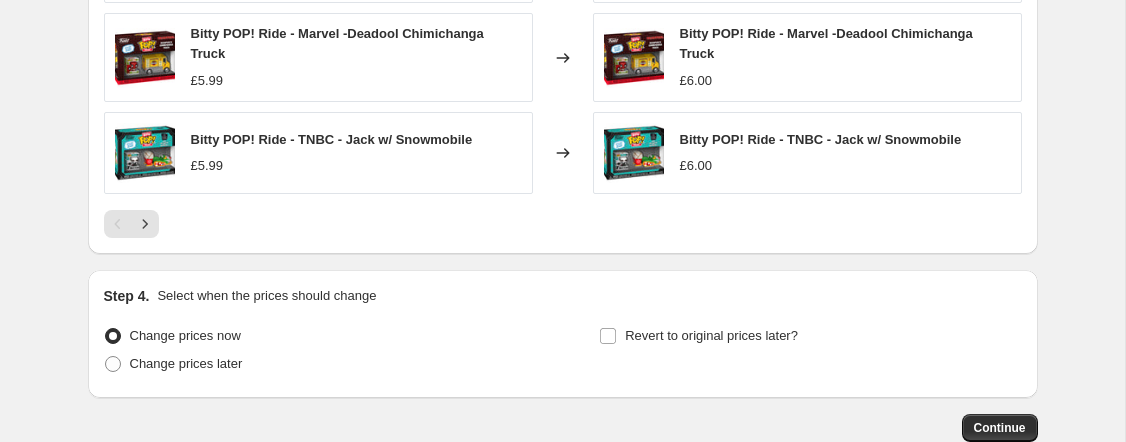 scroll, scrollTop: 1593, scrollLeft: 0, axis: vertical 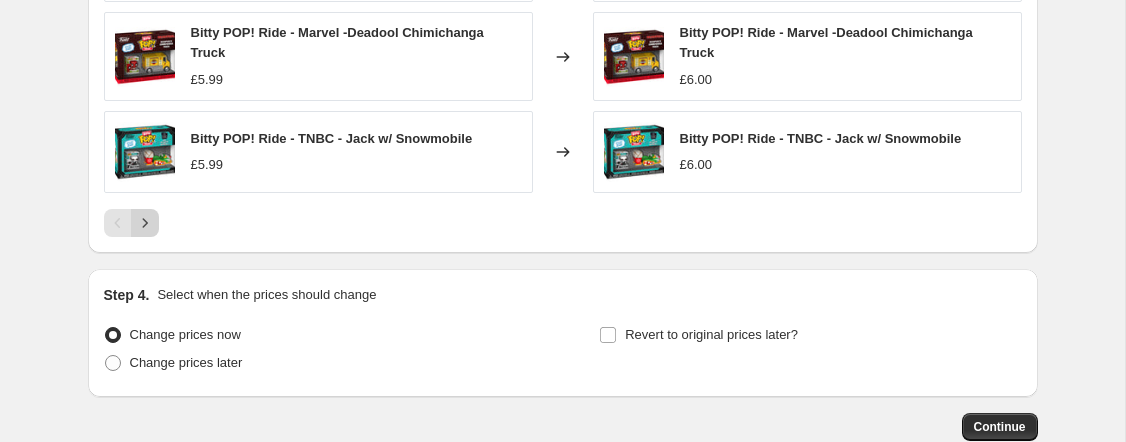 click 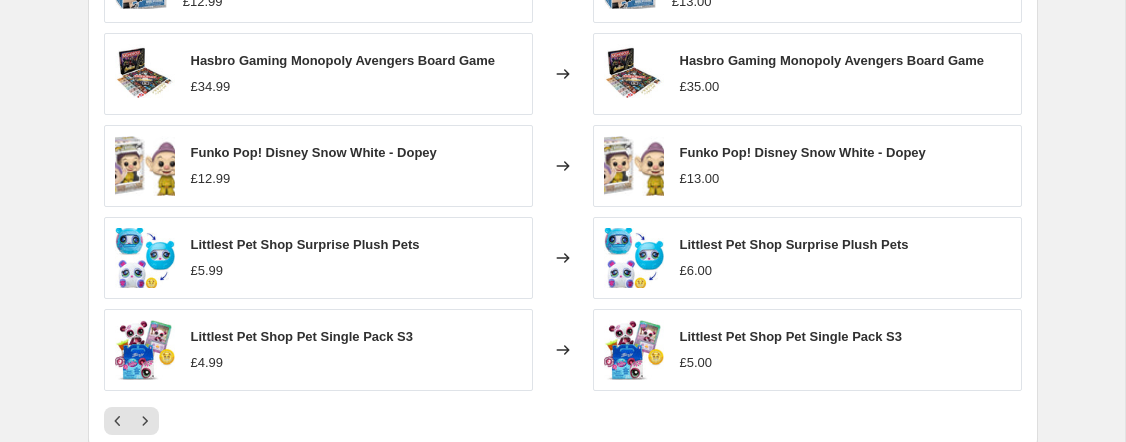 scroll, scrollTop: 1618, scrollLeft: 0, axis: vertical 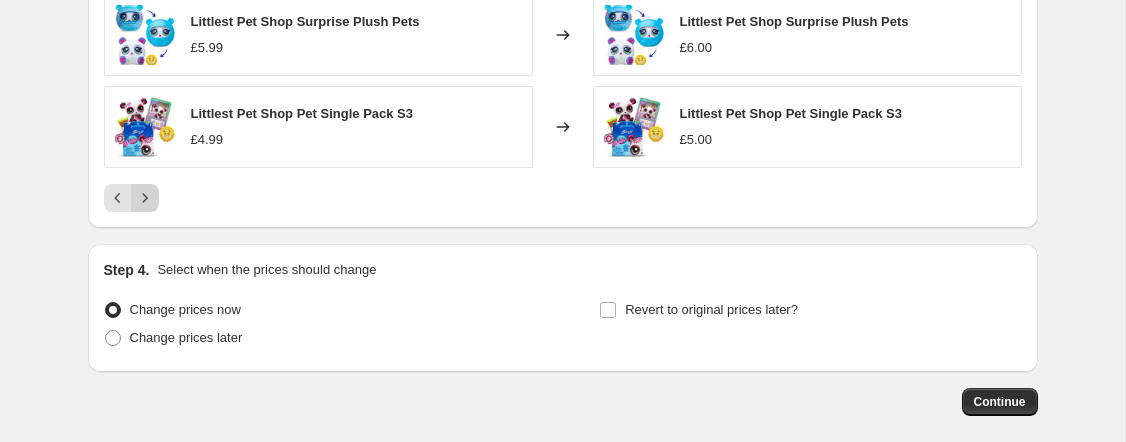 click 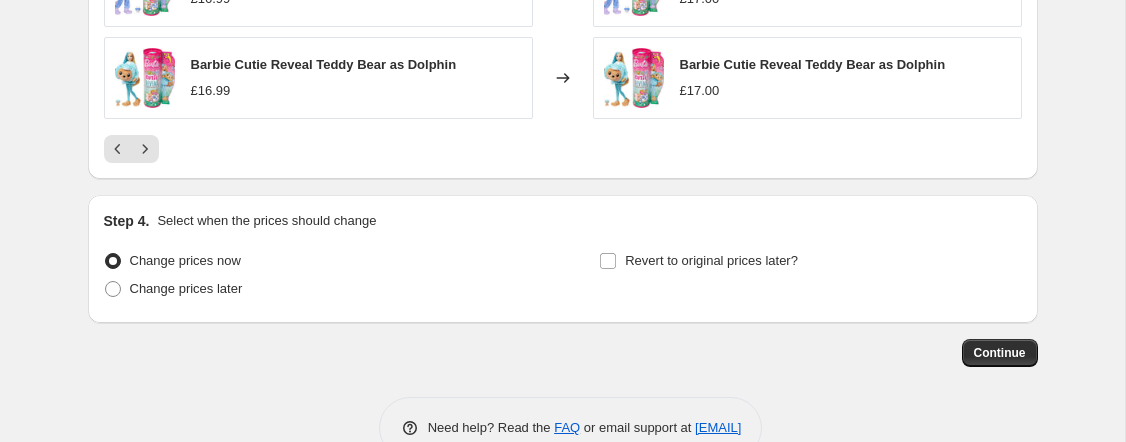 scroll, scrollTop: 1714, scrollLeft: 0, axis: vertical 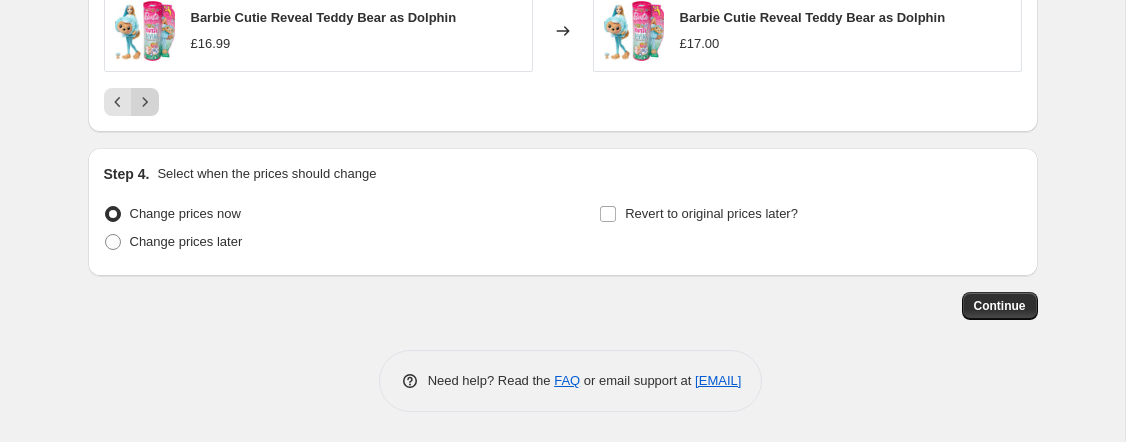 click 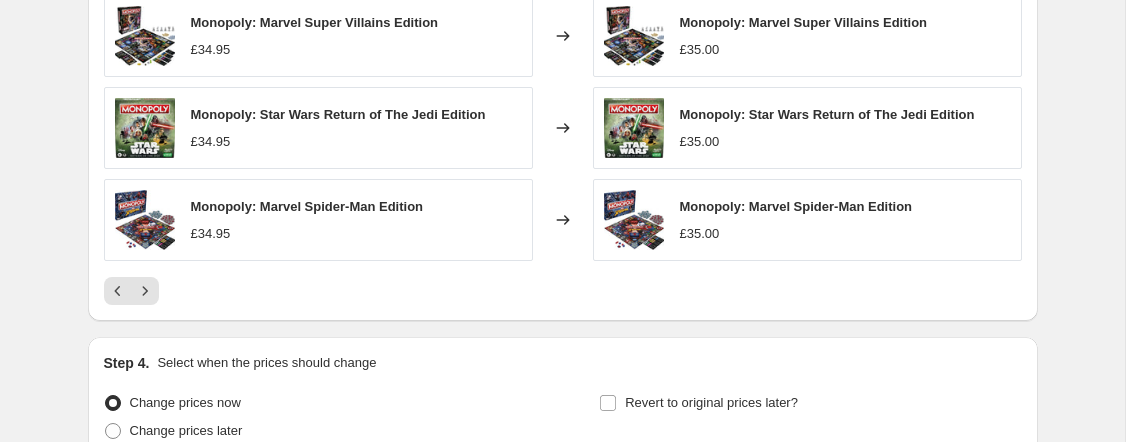 scroll, scrollTop: 1519, scrollLeft: 0, axis: vertical 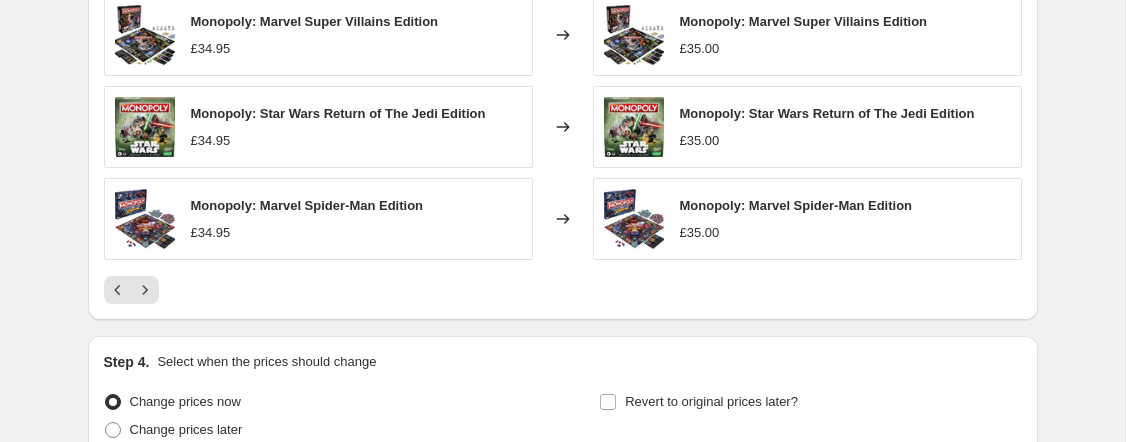 click on "PRICE CHANGE PREVIEW Over 250 product variants would be affected by this price change: Monopoly The Super Mario Bros. Movie Edition £29.95 Changed to Monopoly The Super Mario Bros. Movie Edition £30.00 Hasbro Gaming - Game Of Life £24.95 Changed to Hasbro Gaming - Game Of Life £25.00 Monopoly: Marvel Super Villains Edition £34.95 Changed to Monopoly: Marvel Super Villains Edition £35.00 Monopoly: Star Wars Return of The Jedi Edition £34.95 Changed to Monopoly: Star Wars Return of The Jedi Edition £35.00 Monopoly: Marvel Spider-Man Edition £34.95 Changed to Monopoly: Marvel Spider-Man Edition £35.00" at bounding box center [563, 30] 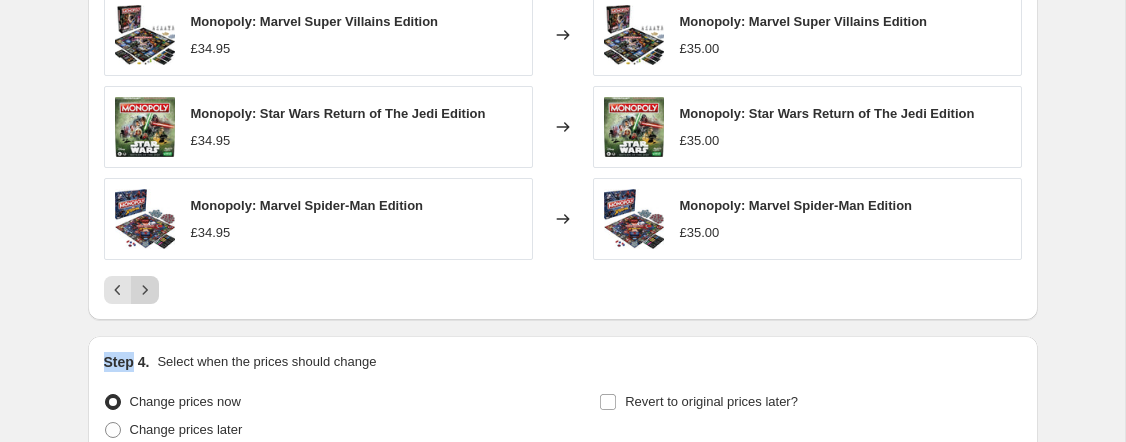 click at bounding box center (145, 290) 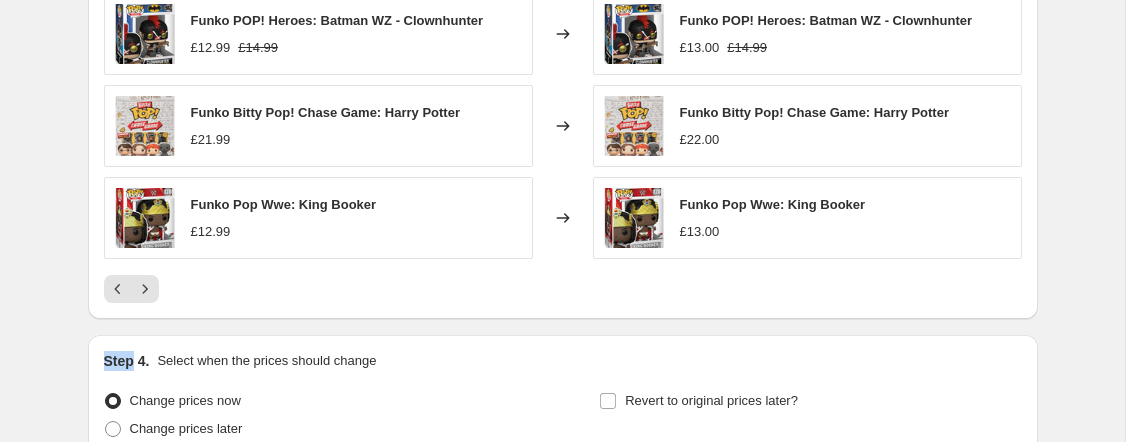 scroll, scrollTop: 1524, scrollLeft: 0, axis: vertical 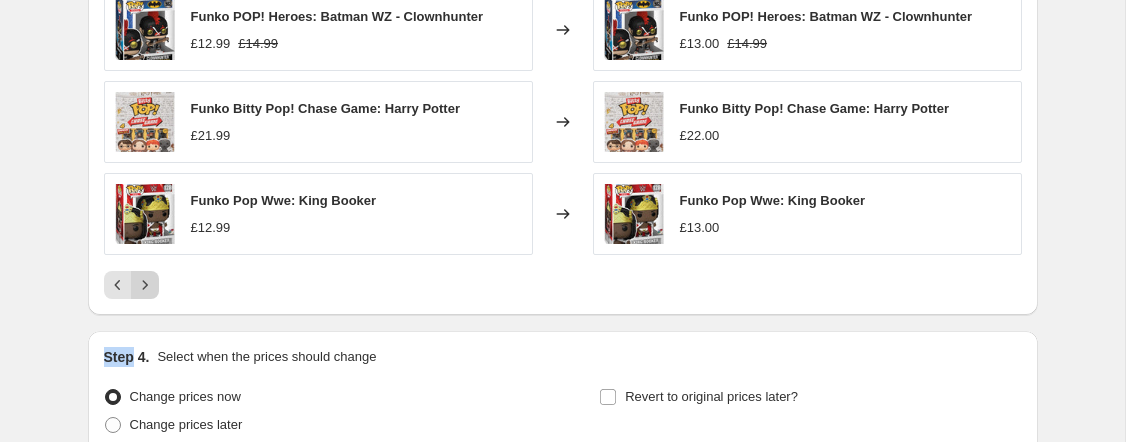 click 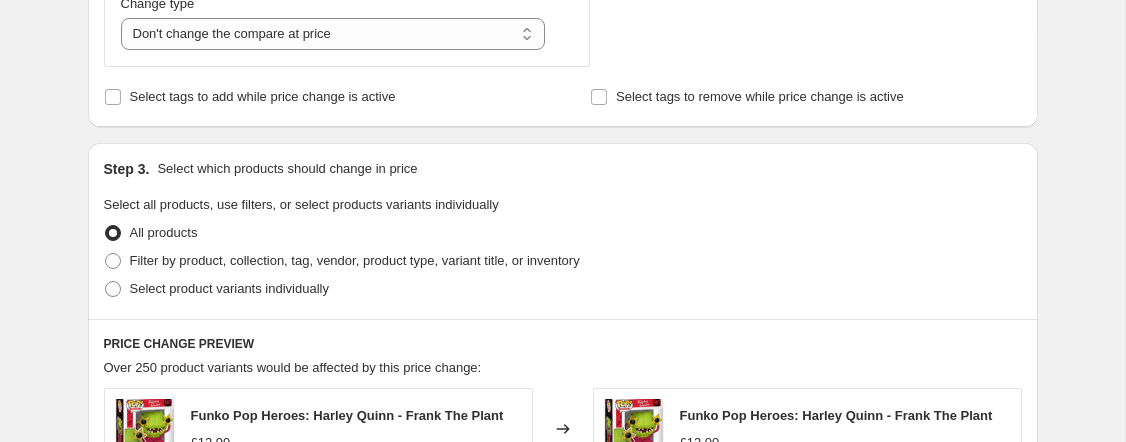 scroll, scrollTop: 955, scrollLeft: 0, axis: vertical 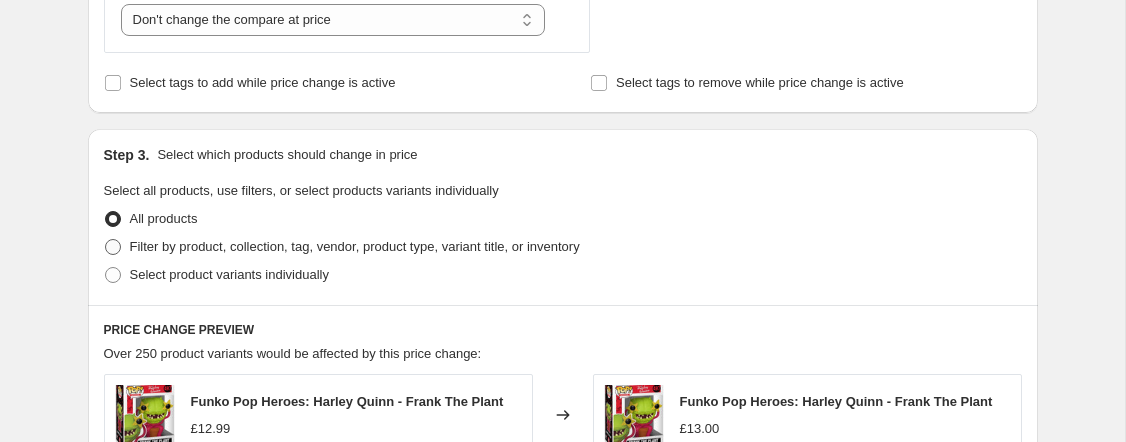 click on "Filter by product, collection, tag, vendor, product type, variant title, or inventory" at bounding box center [355, 246] 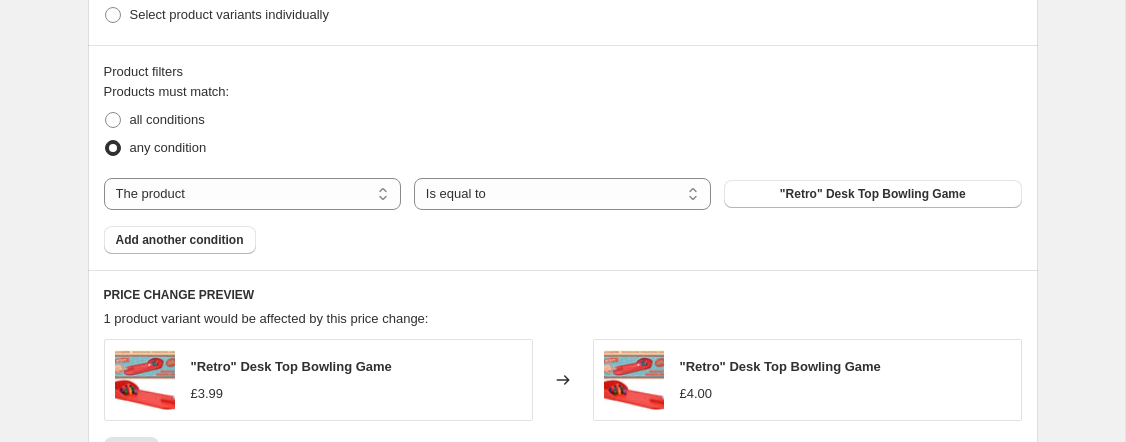 scroll, scrollTop: 1224, scrollLeft: 0, axis: vertical 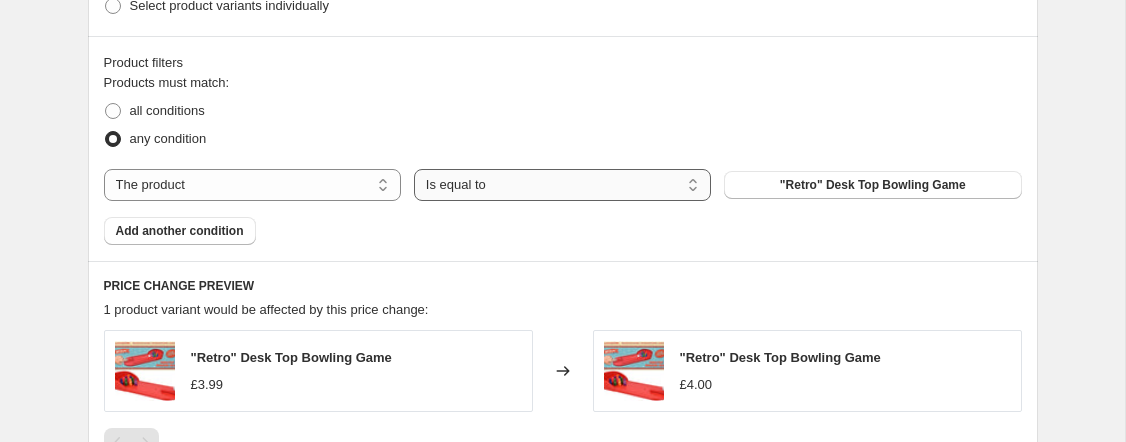 click on "Is equal to Is not equal to" at bounding box center (562, 185) 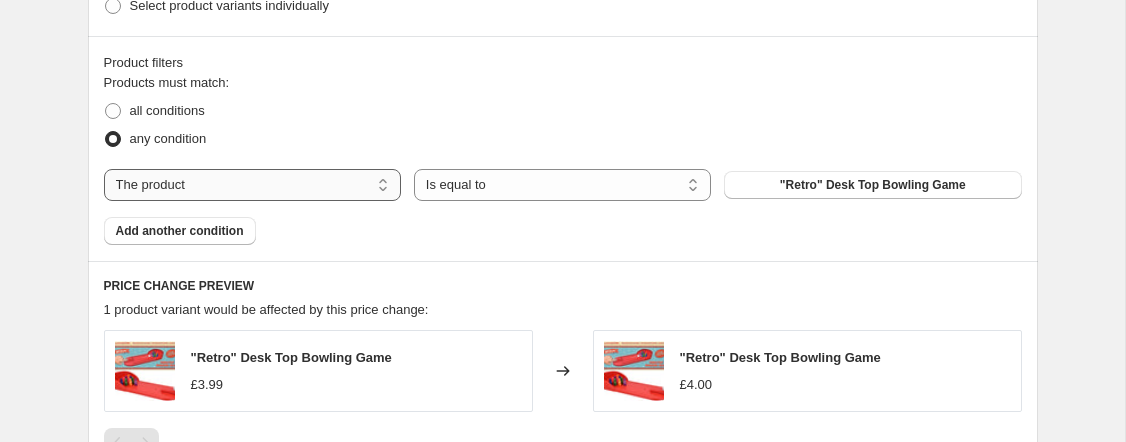 click on "The product The product's collection The product's tag The product's vendor The product's status The variant's title Inventory quantity" at bounding box center (252, 185) 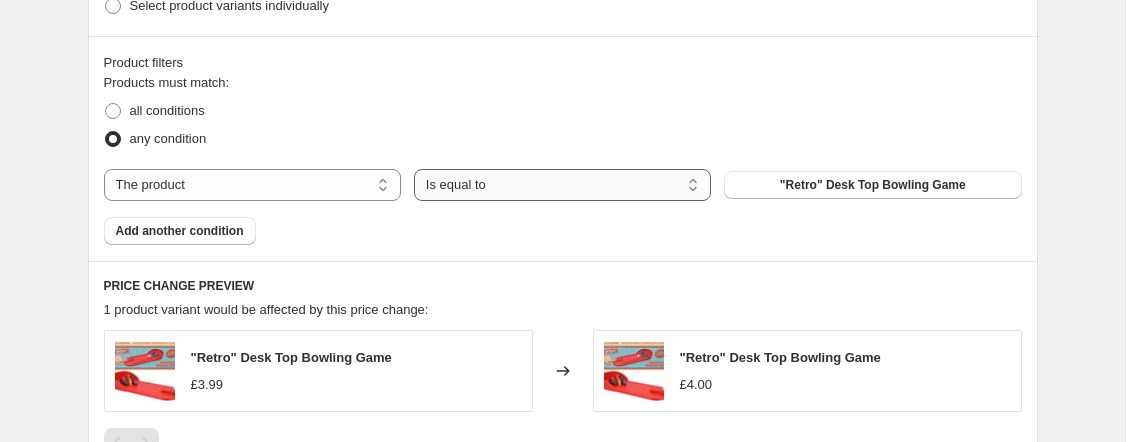 click on "Is equal to Is not equal to" at bounding box center [562, 185] 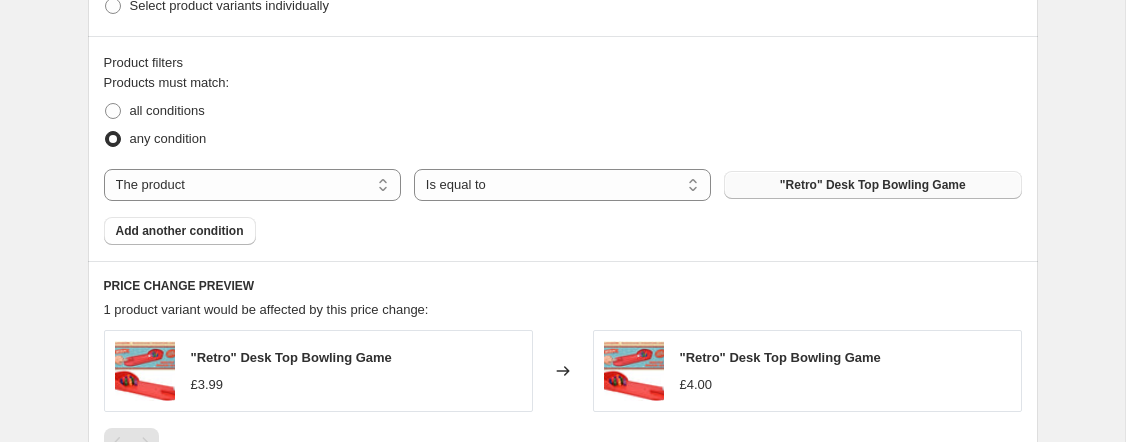click on ""Retro" Desk Top Bowling Game" at bounding box center (873, 185) 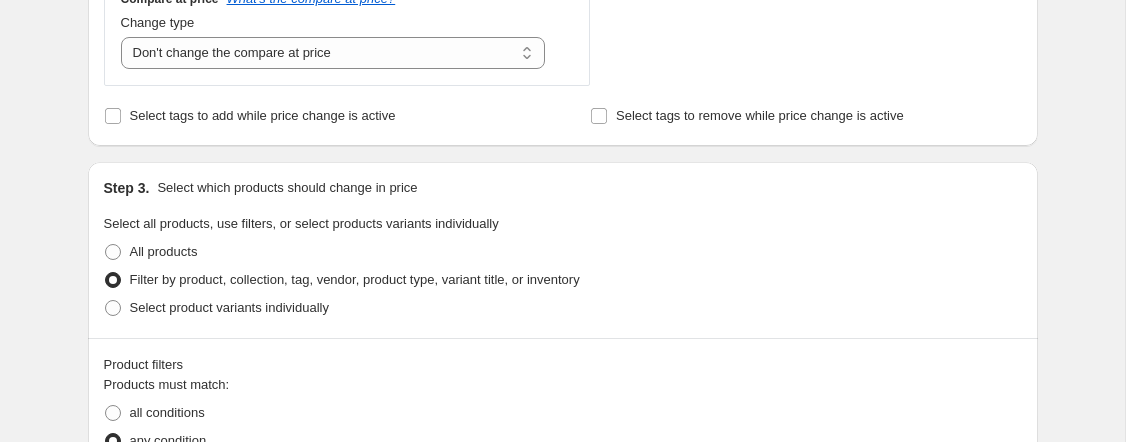 scroll, scrollTop: 914, scrollLeft: 0, axis: vertical 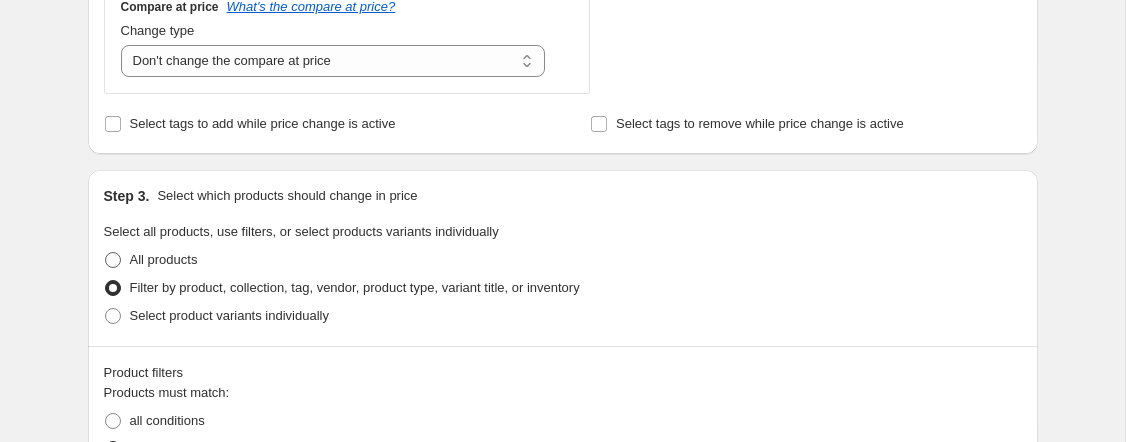 click at bounding box center (113, 260) 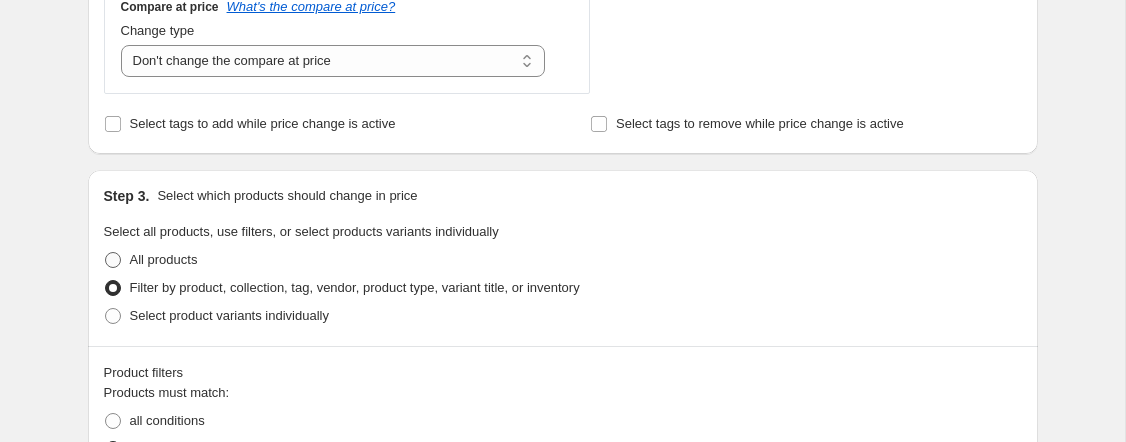 radio on "true" 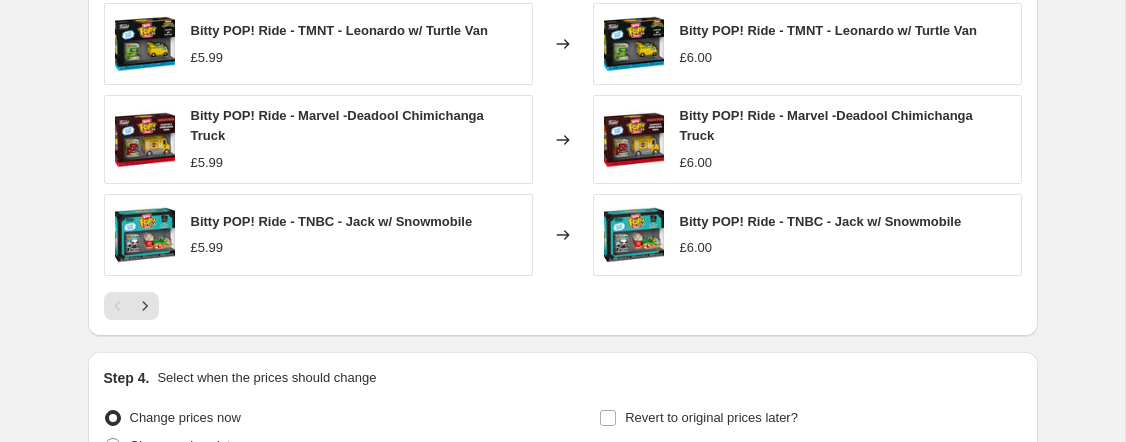 scroll, scrollTop: 1513, scrollLeft: 0, axis: vertical 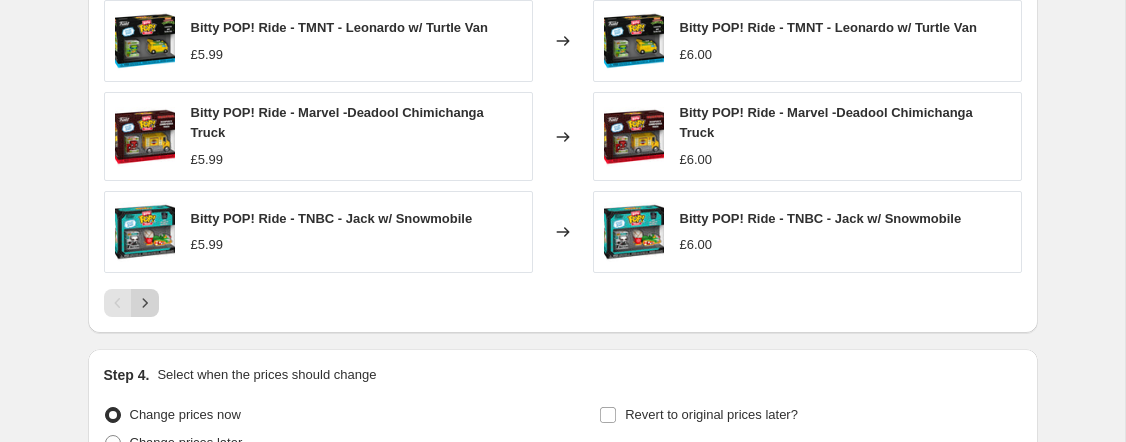 click 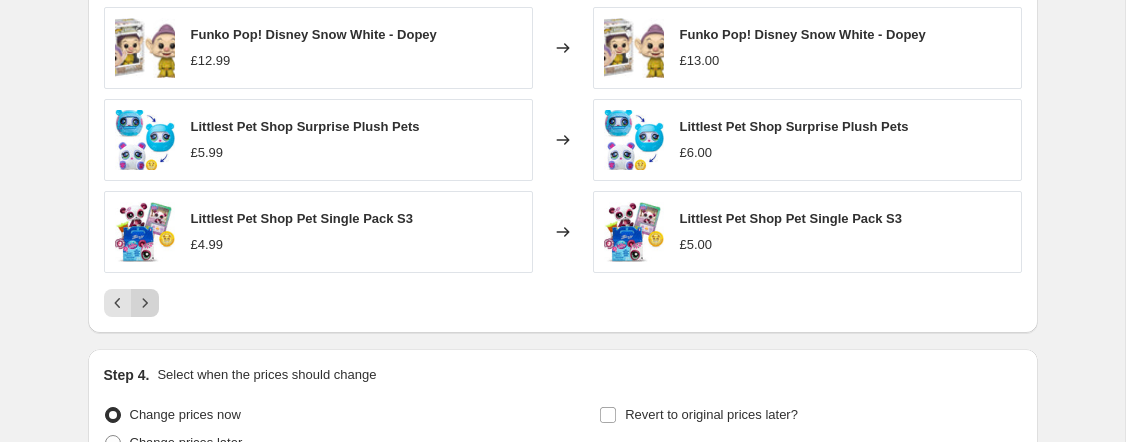click 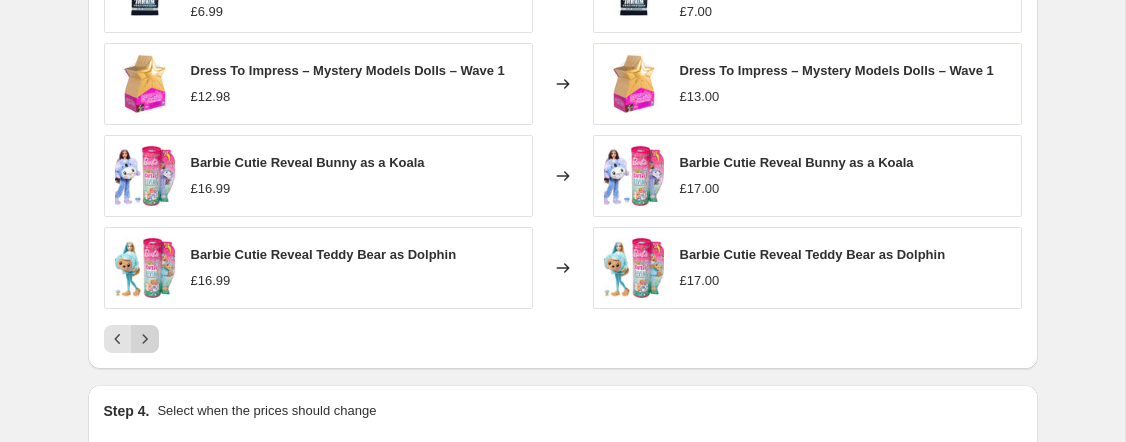 scroll, scrollTop: 1483, scrollLeft: 0, axis: vertical 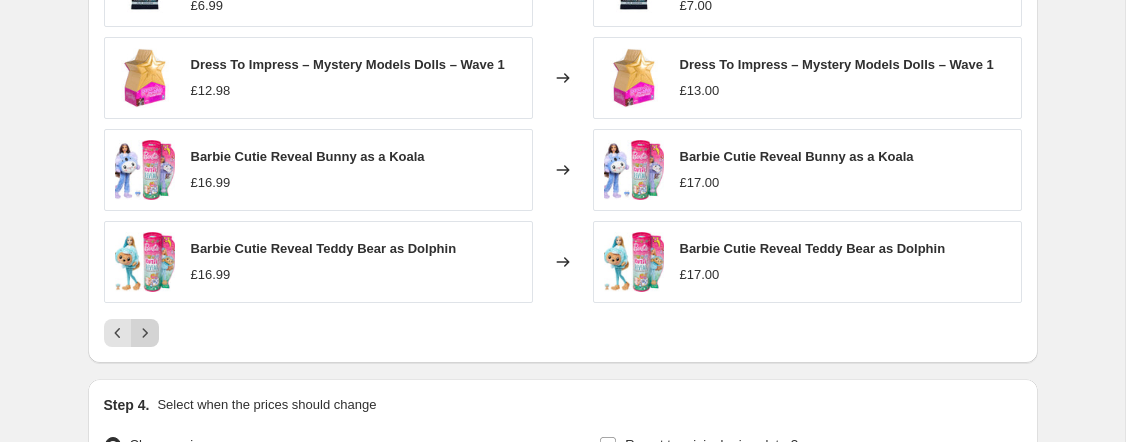 click 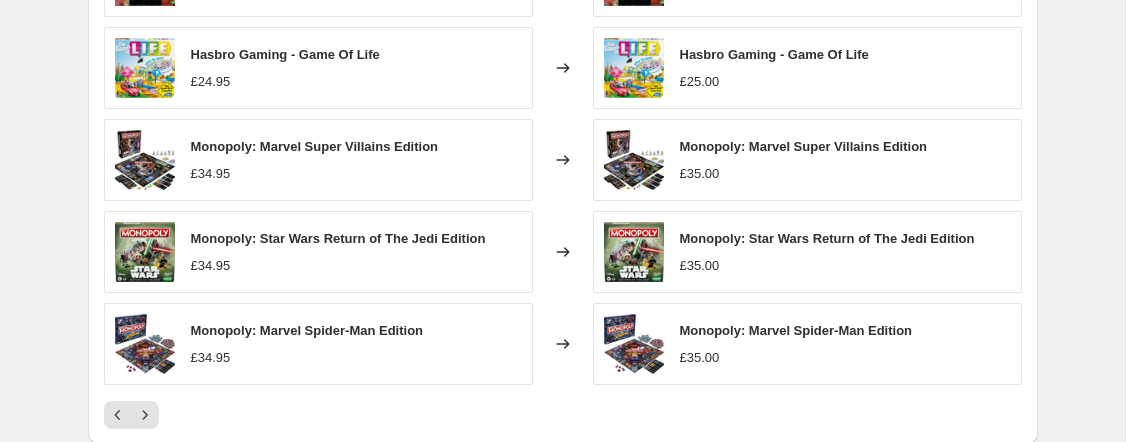 scroll, scrollTop: 1404, scrollLeft: 0, axis: vertical 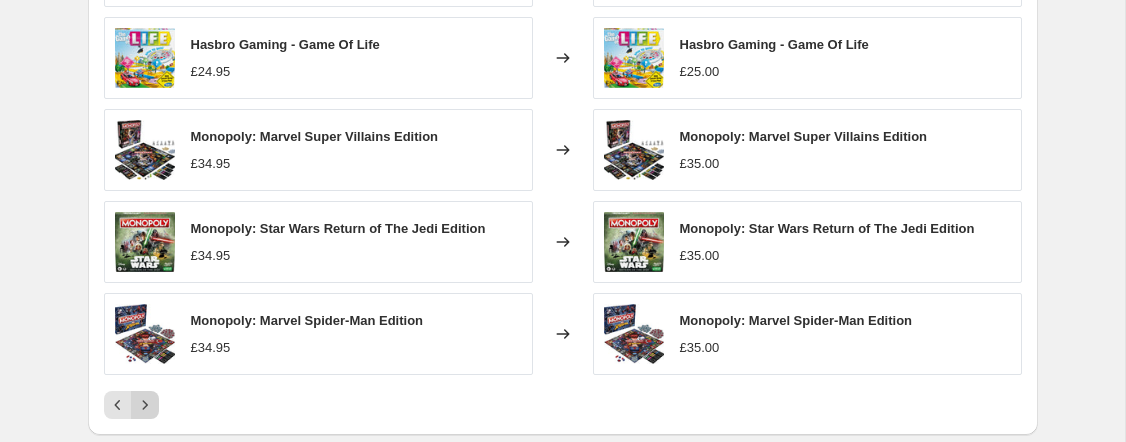 click 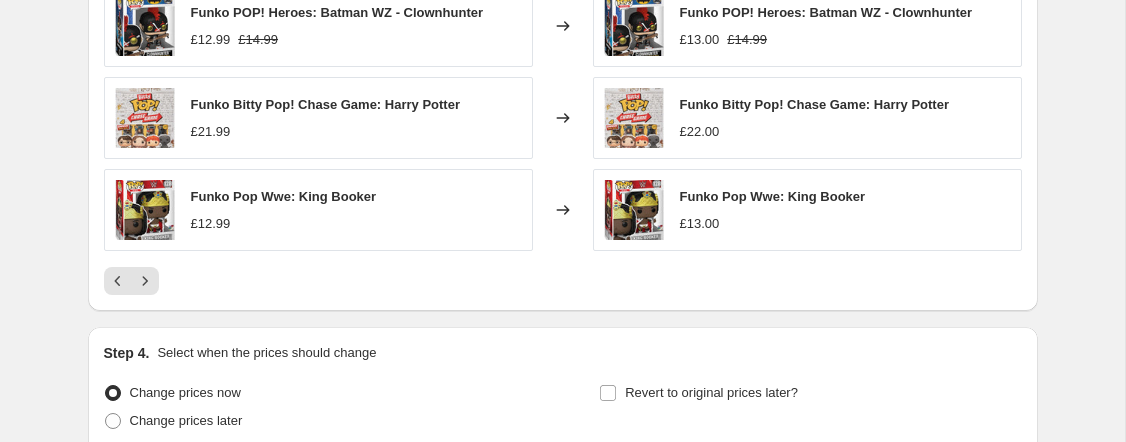 scroll, scrollTop: 1539, scrollLeft: 0, axis: vertical 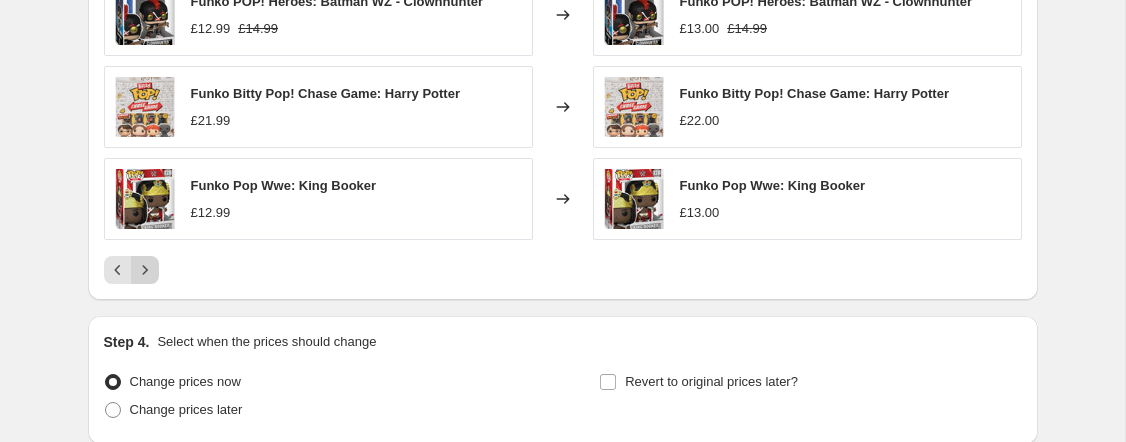 click 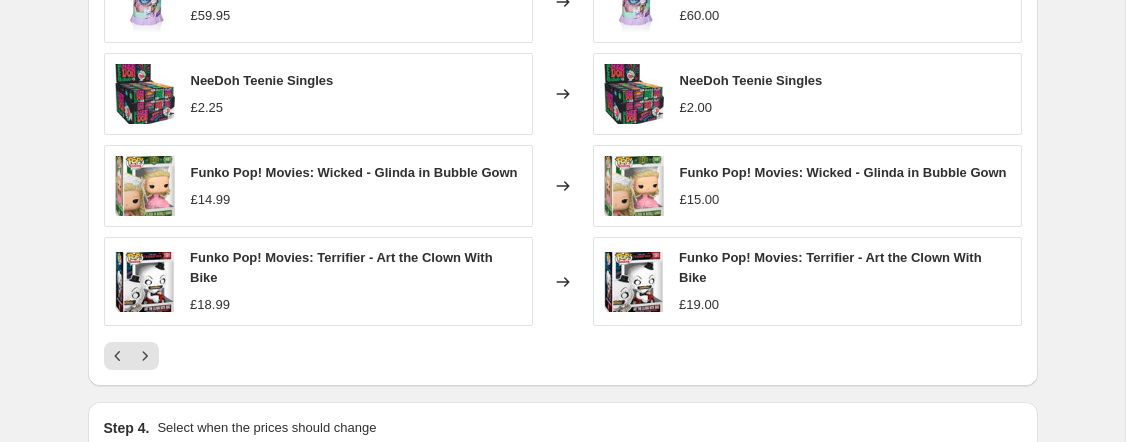 scroll, scrollTop: 1461, scrollLeft: 0, axis: vertical 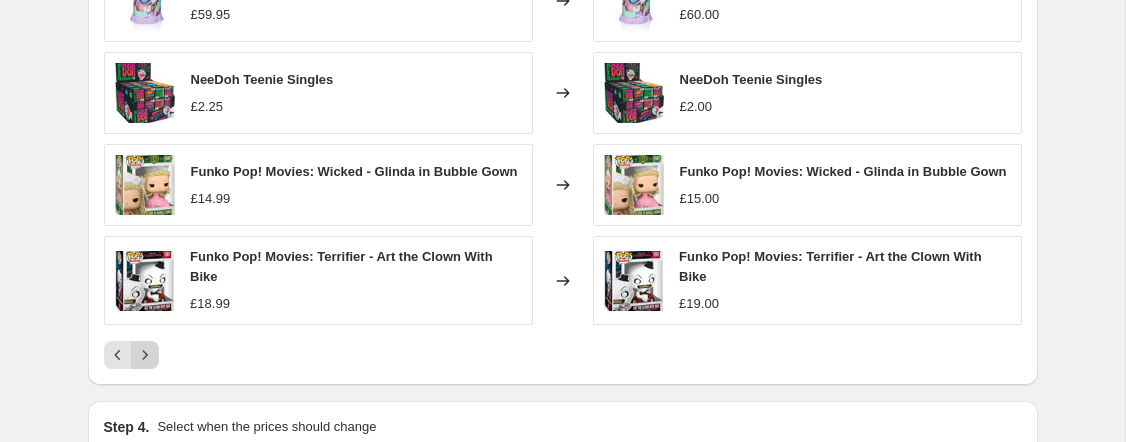 click at bounding box center (145, 355) 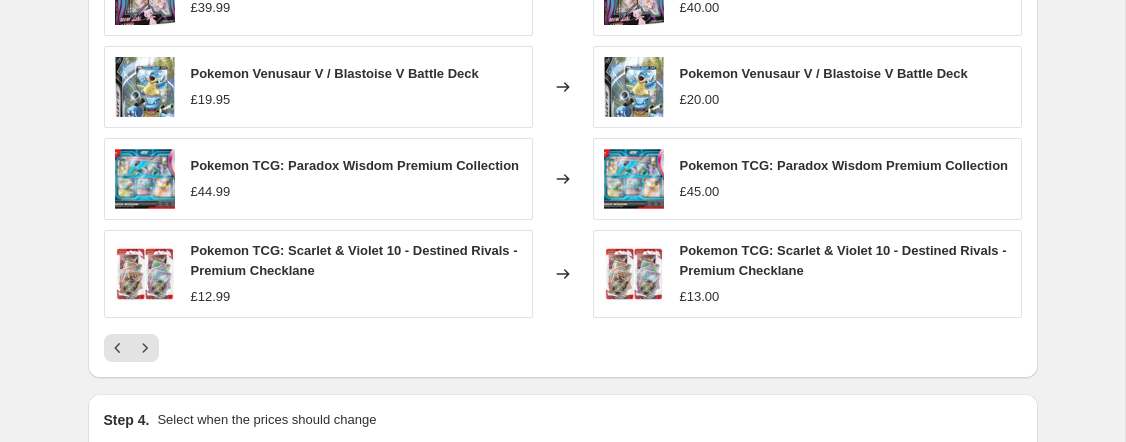 scroll, scrollTop: 1485, scrollLeft: 0, axis: vertical 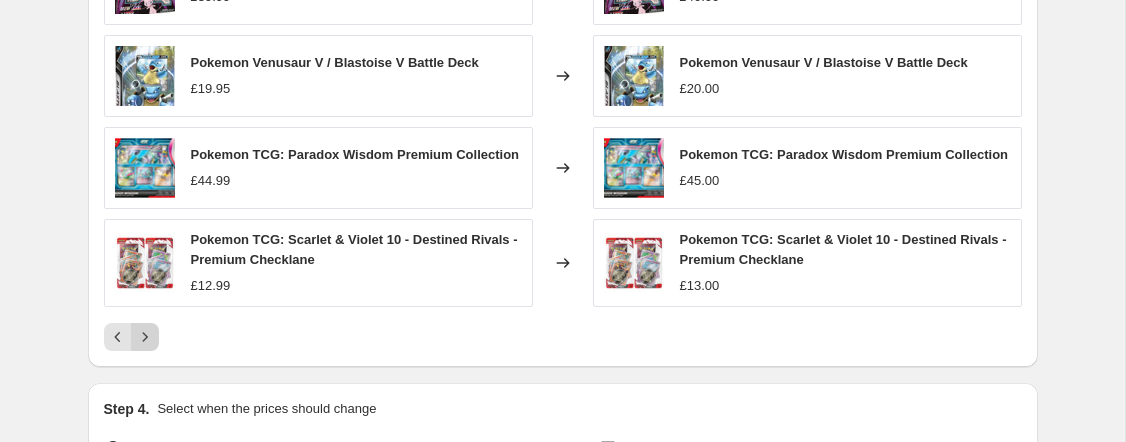 click 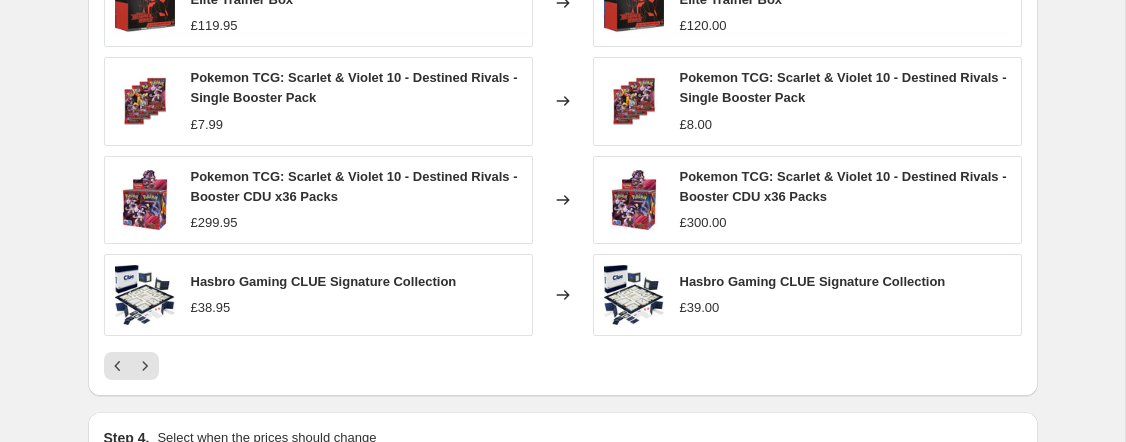 scroll, scrollTop: 1503, scrollLeft: 0, axis: vertical 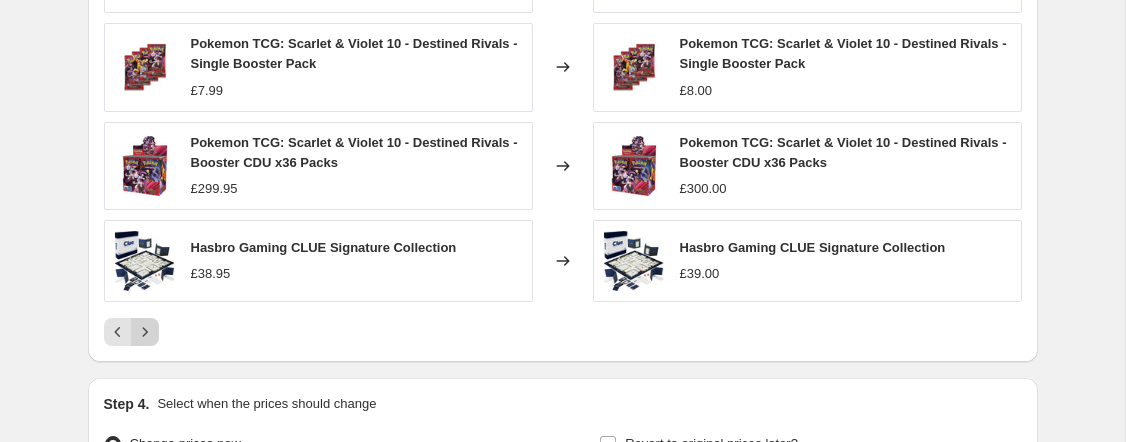 click 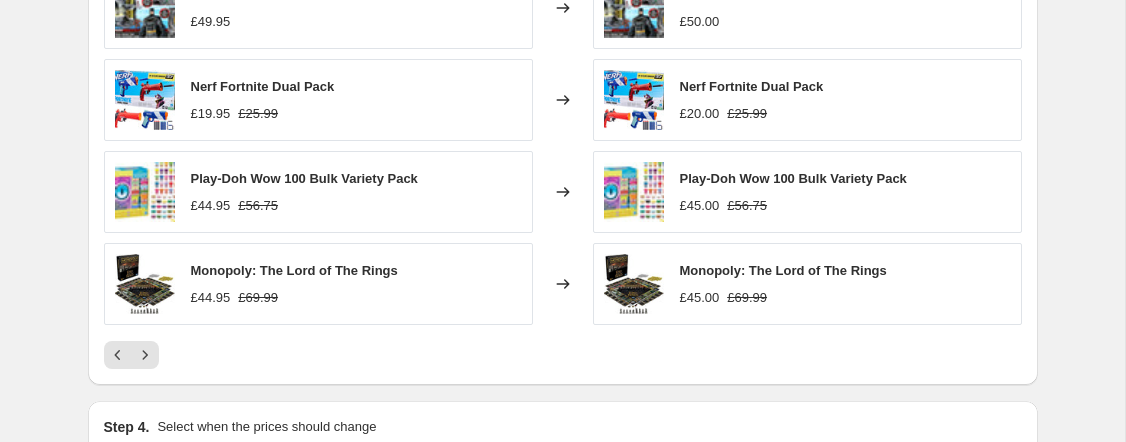 scroll, scrollTop: 1455, scrollLeft: 0, axis: vertical 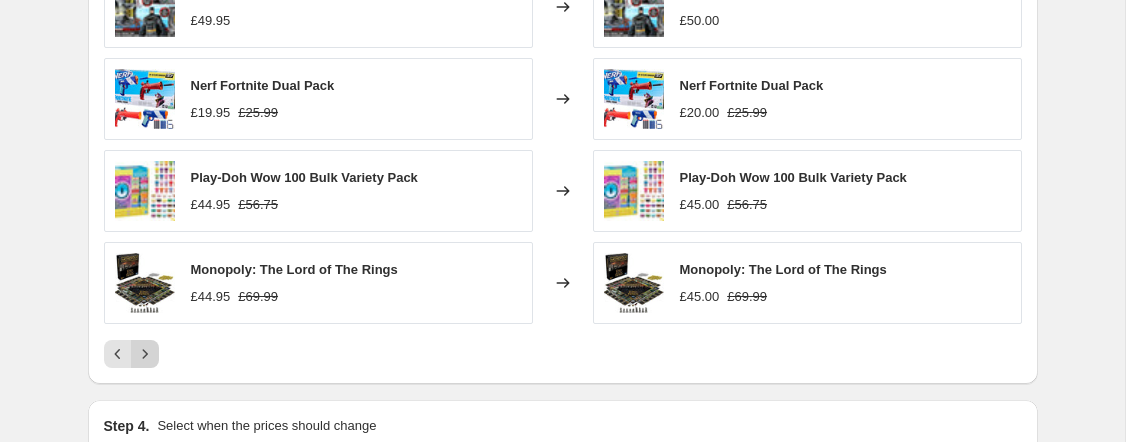 click 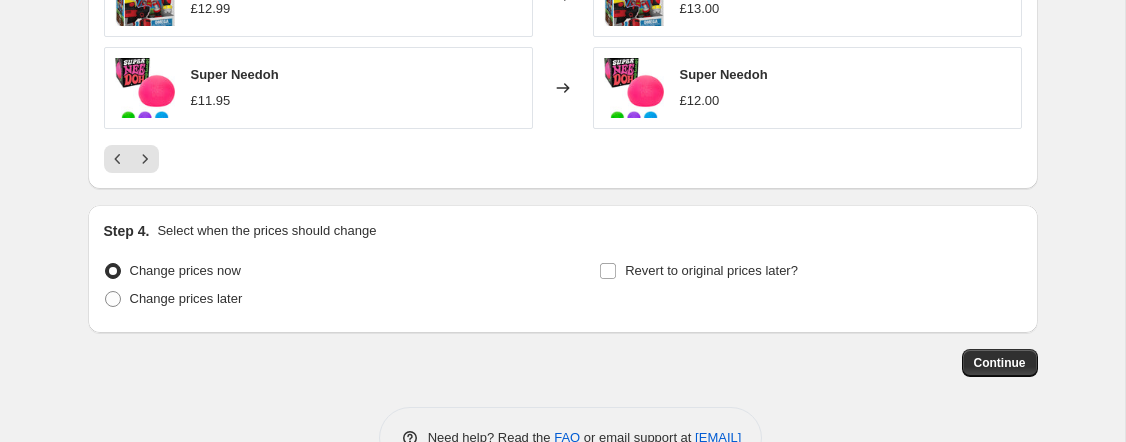 scroll, scrollTop: 1666, scrollLeft: 0, axis: vertical 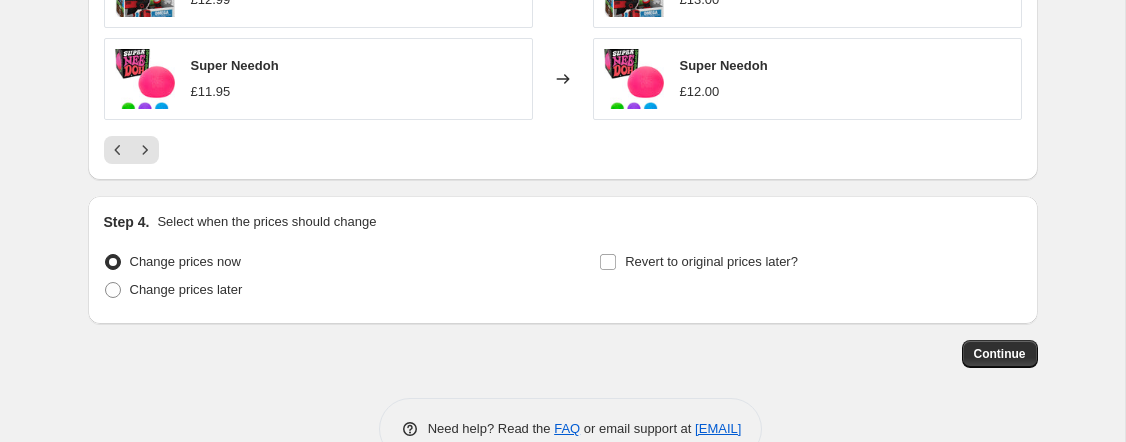 click on "PRICE CHANGE PREVIEW Over 250 product variants would be affected by this price change: MEGA Pokemon - Jumbo Bulbasaur £39.95 £56.99 Changed to MEGA Pokemon - Jumbo Bulbasaur £40.00 £56.99 Funko Pop Deluxe: Villains -maleficent On Throne (dglt) £29.99 Changed to Funko Pop Deluxe: Villains -maleficent On Throne (dglt) £30.00 Funko Pop Marvel: Deadpool & Wolverine - Gambit £13.99 Changed to Funko Pop Marvel: Deadpool & Wolverine - Gambit £14.00 Funko Pop Plus: Sonic - Omega £12.99 Changed to Funko Pop Plus: Sonic - Omega £13.00 Super Needoh £11.95 Changed to Super Needoh £12.00" at bounding box center (563, -113) 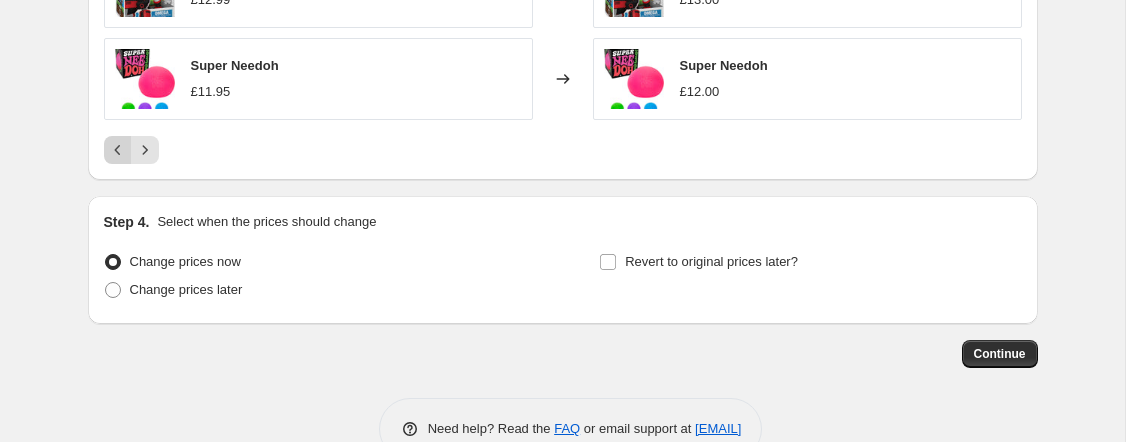 click 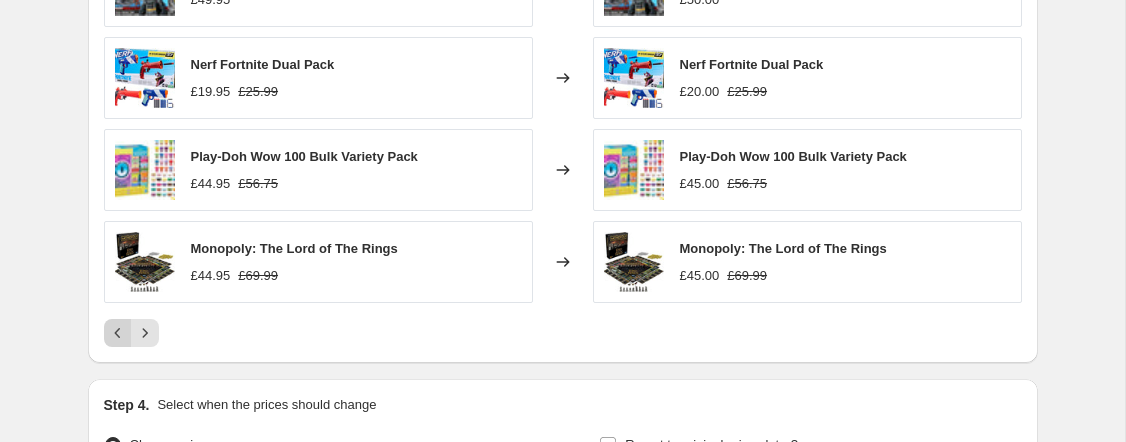 scroll, scrollTop: 1506, scrollLeft: 0, axis: vertical 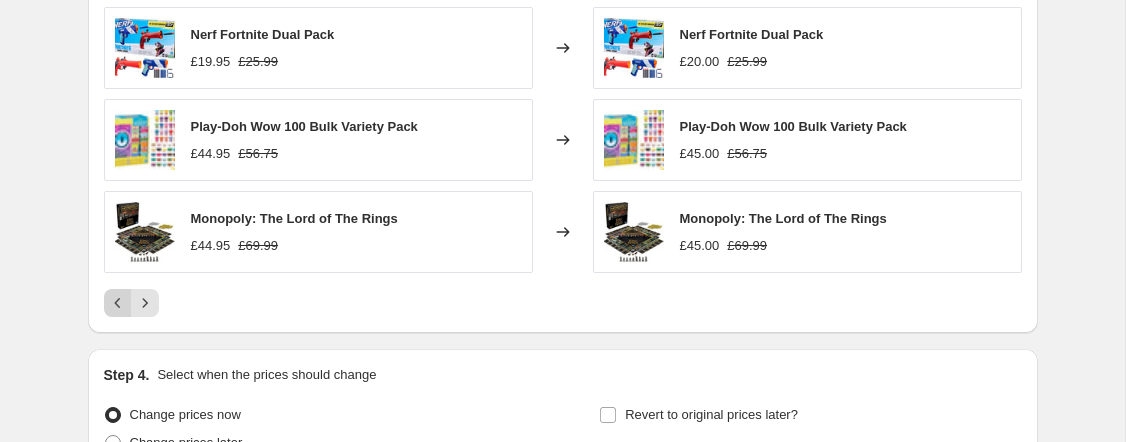 click 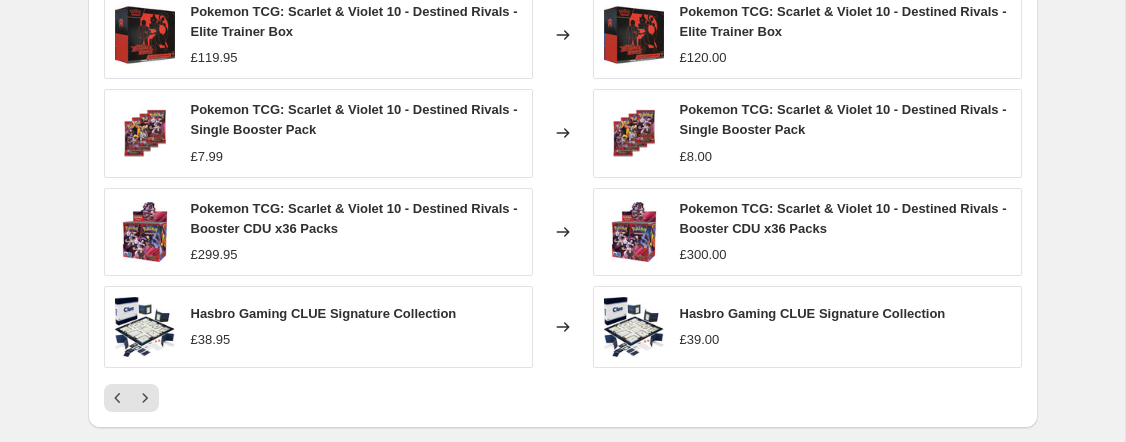 scroll, scrollTop: 1445, scrollLeft: 0, axis: vertical 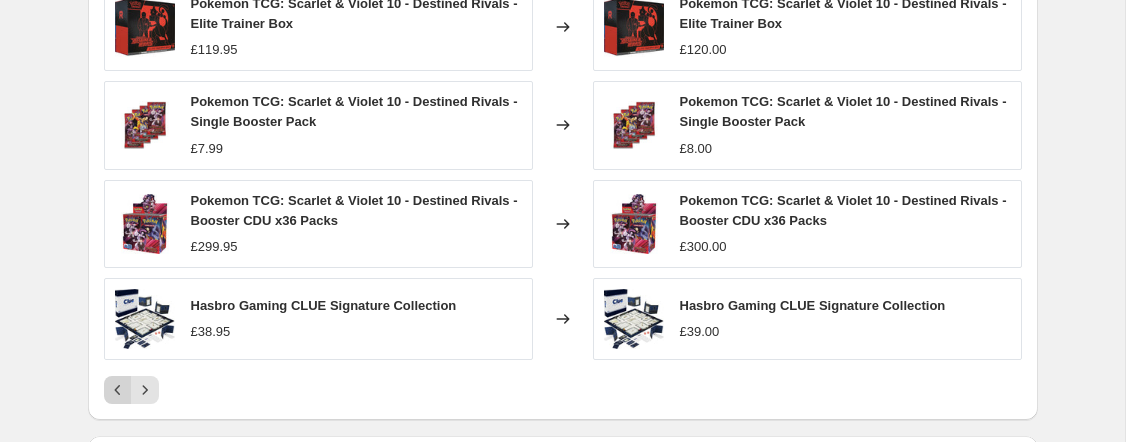 click 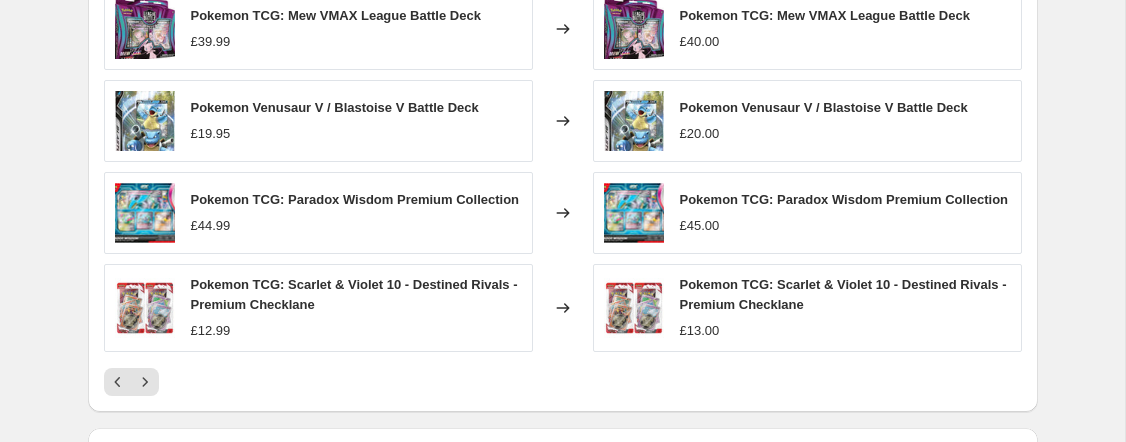 scroll, scrollTop: 1525, scrollLeft: 0, axis: vertical 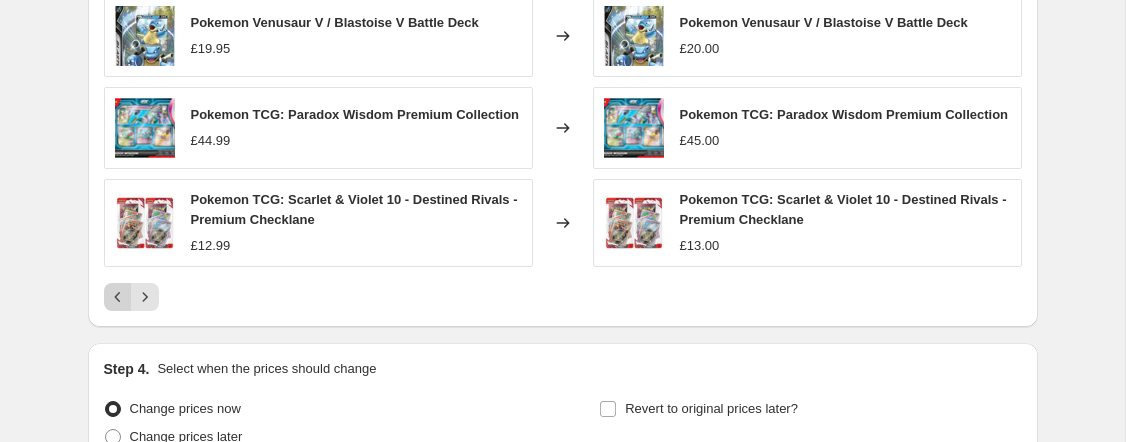 click 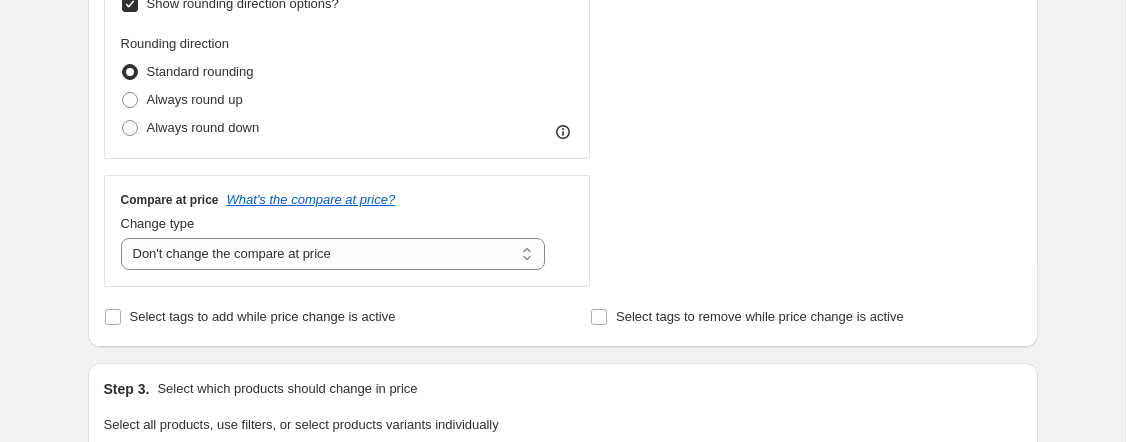 scroll, scrollTop: 713, scrollLeft: 0, axis: vertical 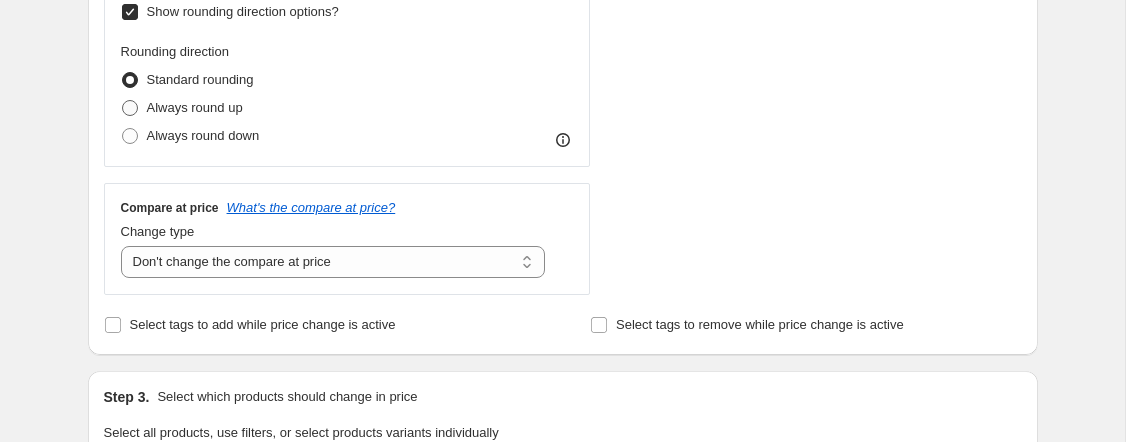 click on "Always round up" at bounding box center [195, 107] 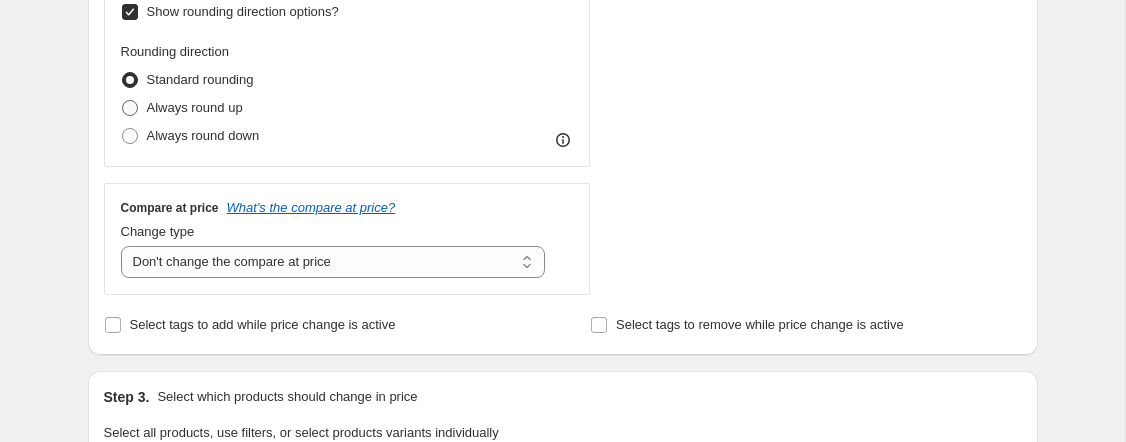 radio on "true" 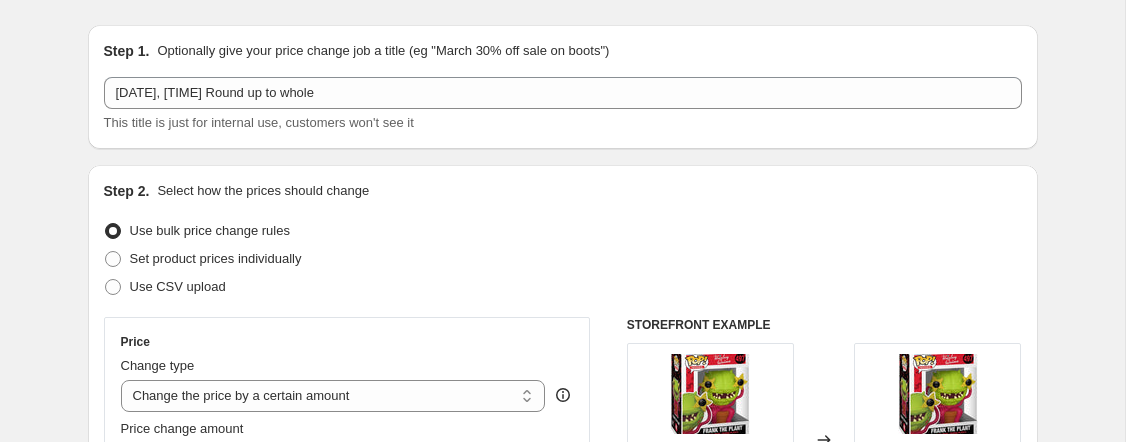 scroll, scrollTop: 0, scrollLeft: 0, axis: both 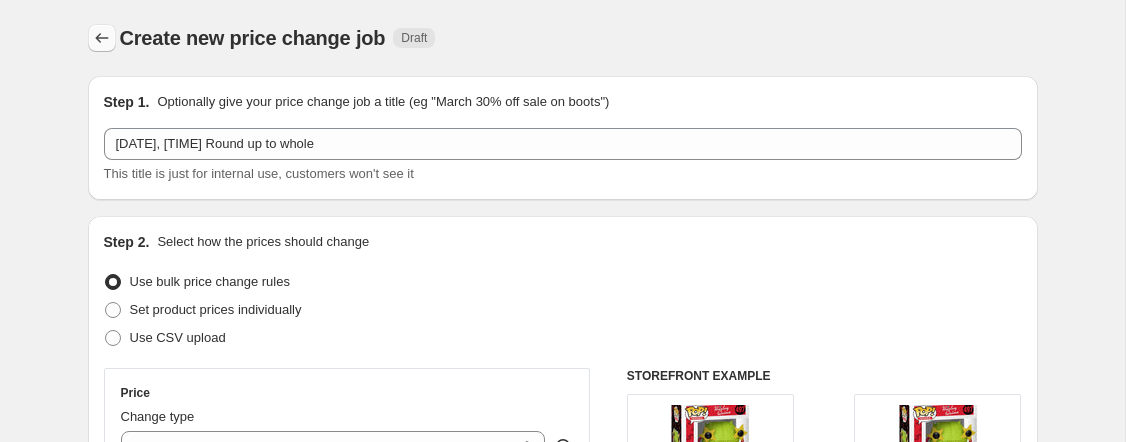 click 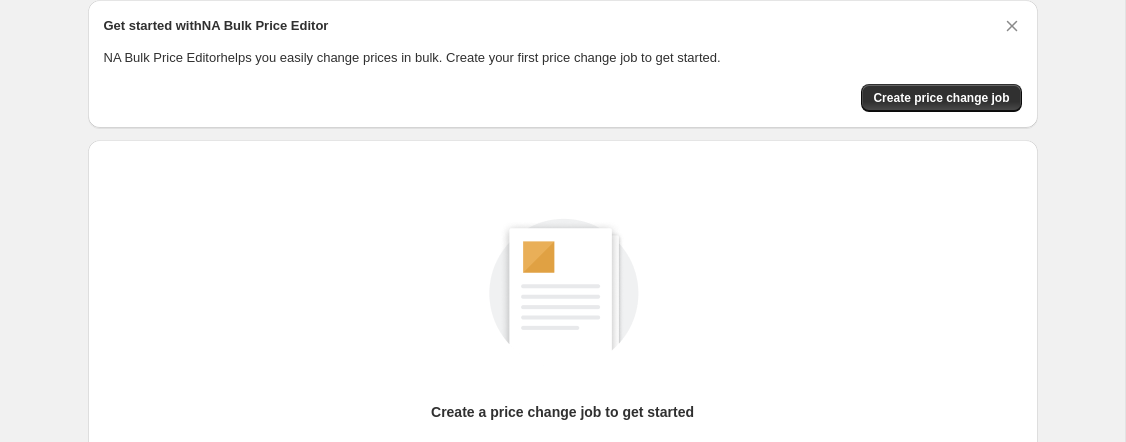 scroll, scrollTop: 0, scrollLeft: 0, axis: both 